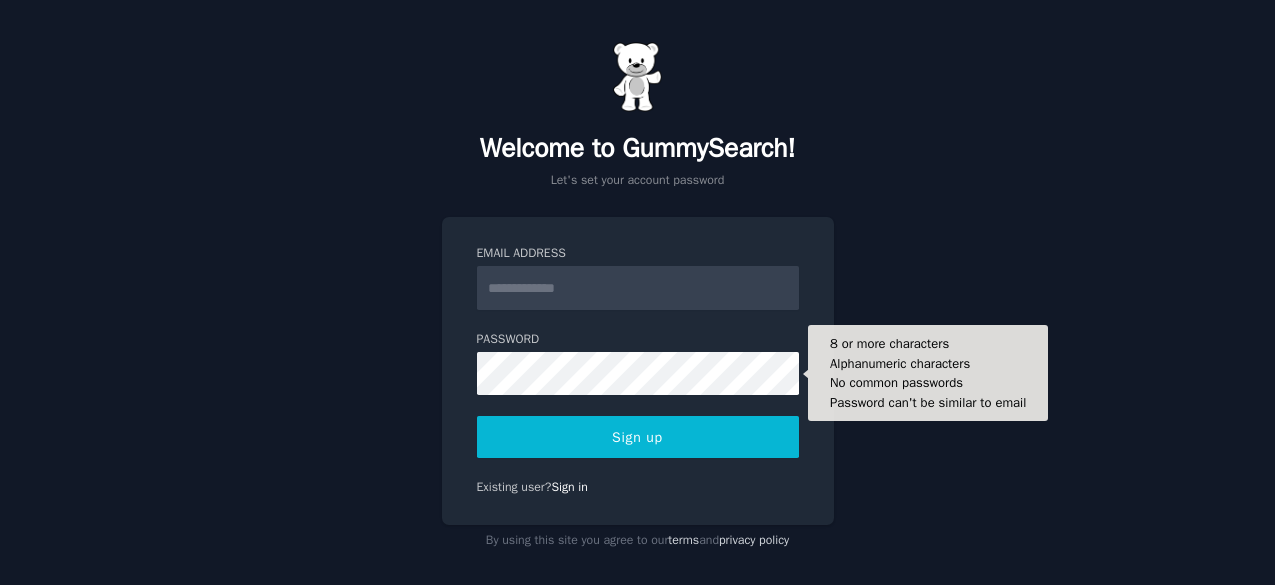 scroll, scrollTop: 0, scrollLeft: 0, axis: both 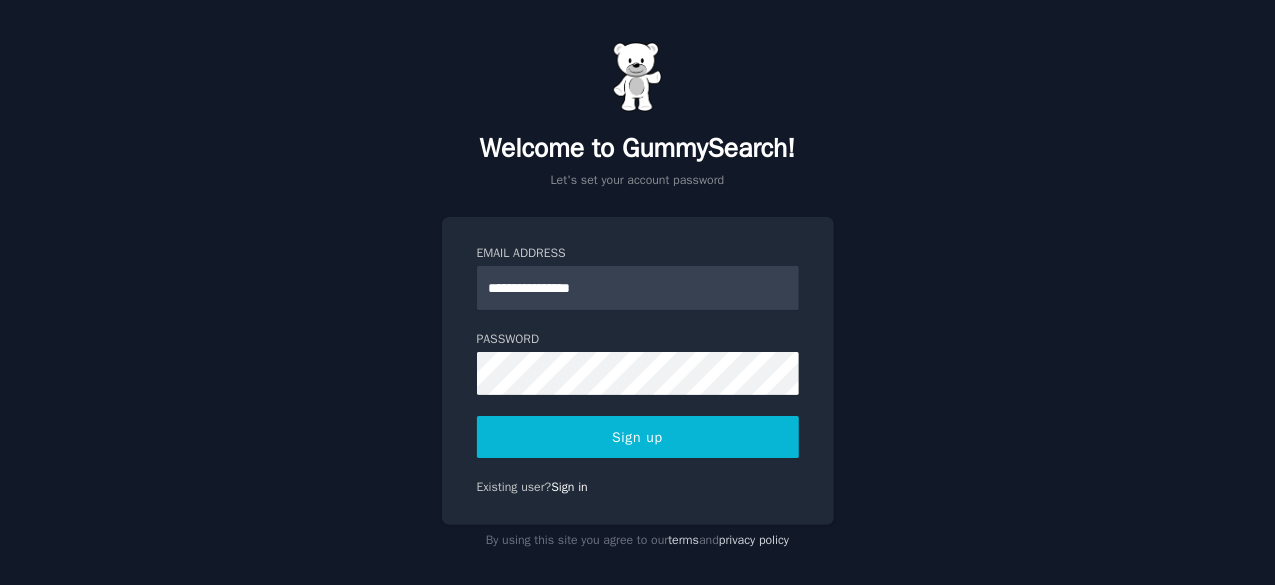 type on "**********" 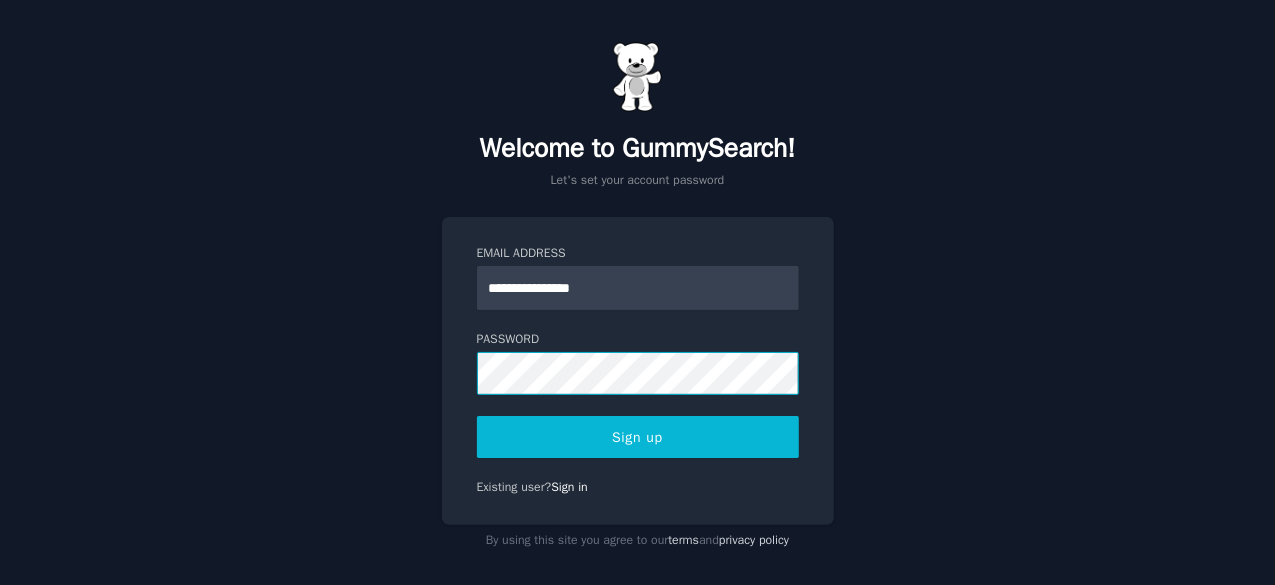 click on "Sign up" at bounding box center (638, 437) 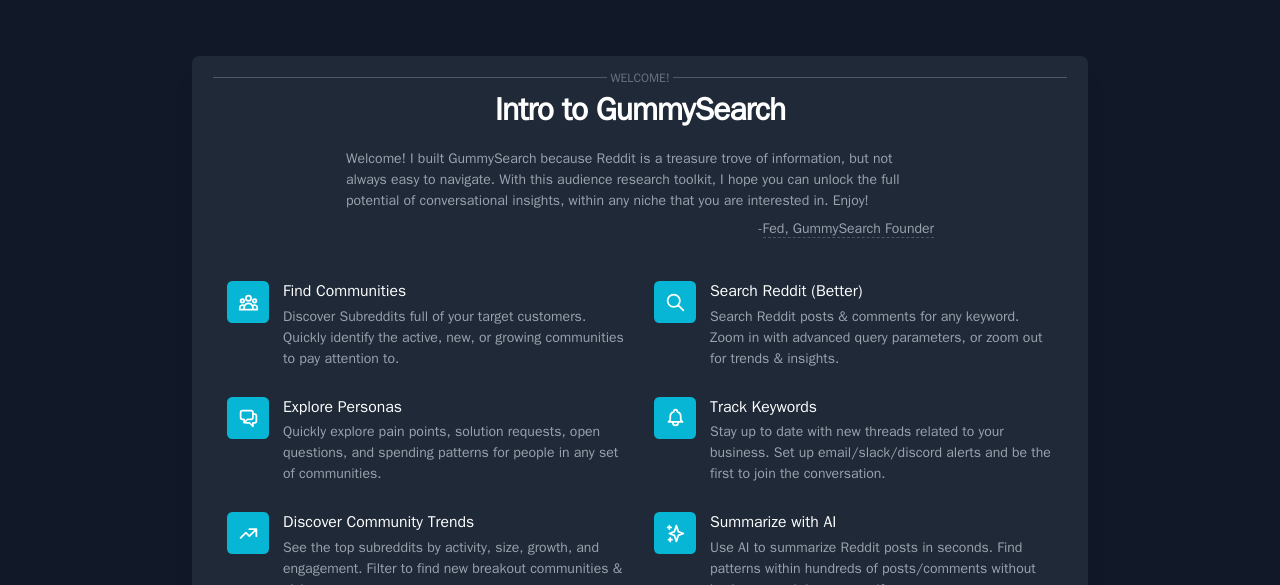 scroll, scrollTop: 0, scrollLeft: 0, axis: both 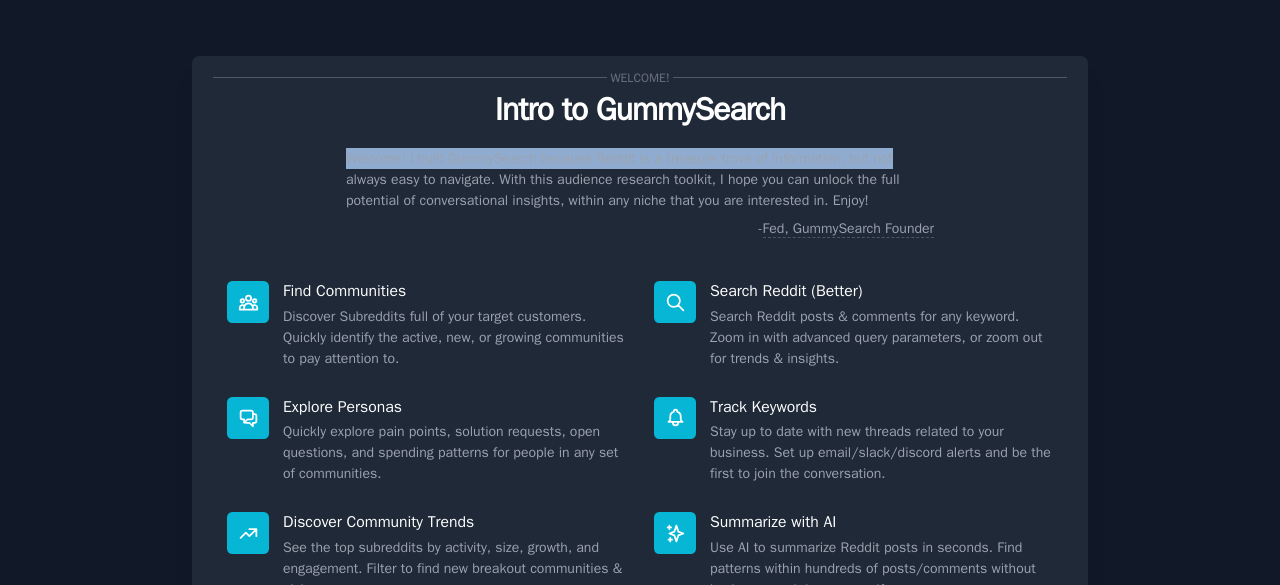 drag, startPoint x: 1268, startPoint y: 110, endPoint x: 1268, endPoint y: 159, distance: 49 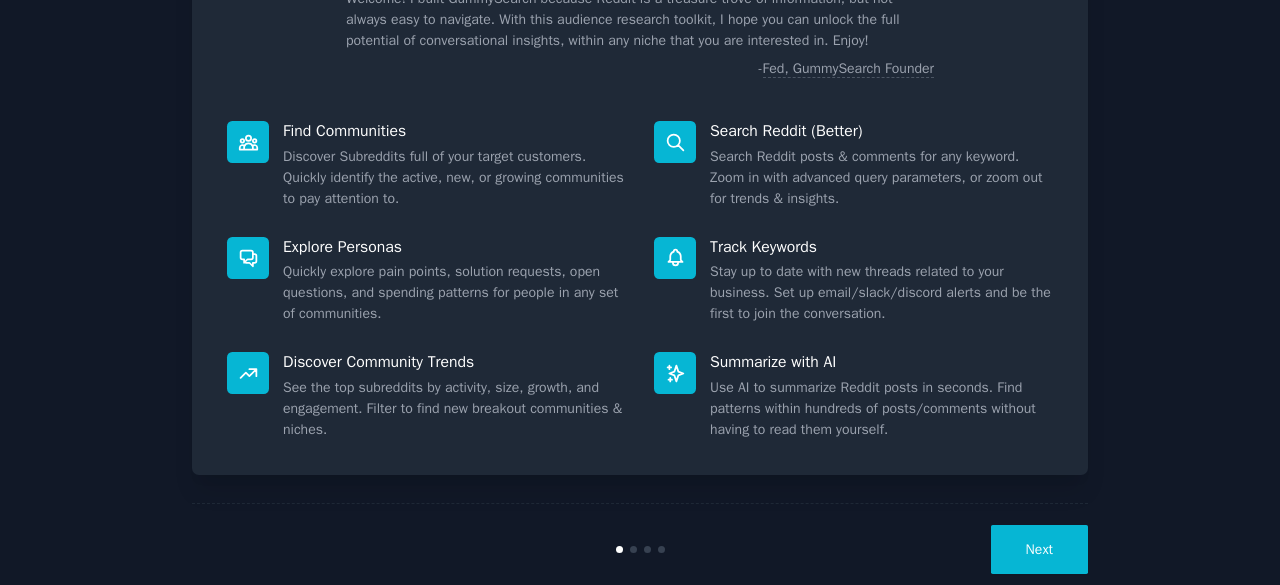 scroll, scrollTop: 196, scrollLeft: 0, axis: vertical 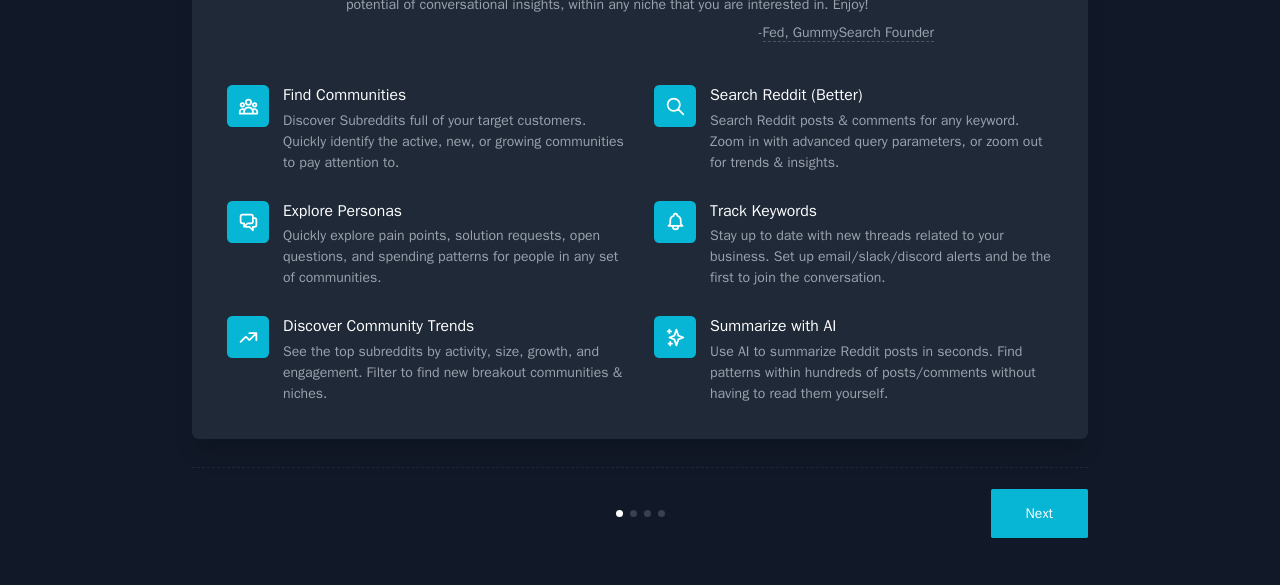 click on "Next" at bounding box center [1039, 513] 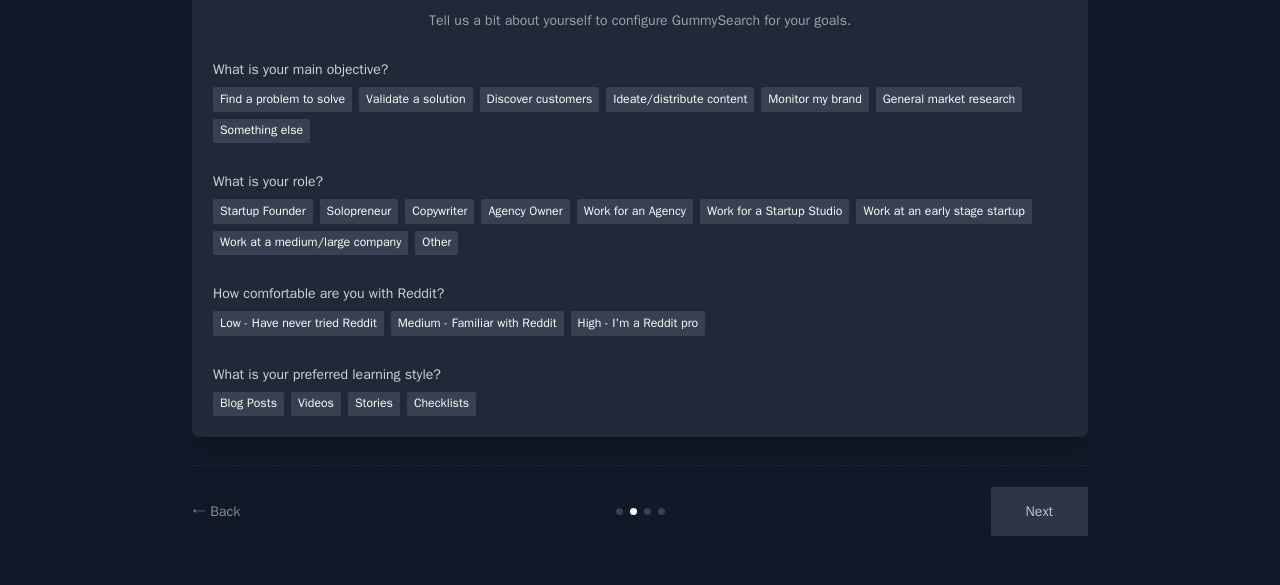 scroll, scrollTop: 130, scrollLeft: 0, axis: vertical 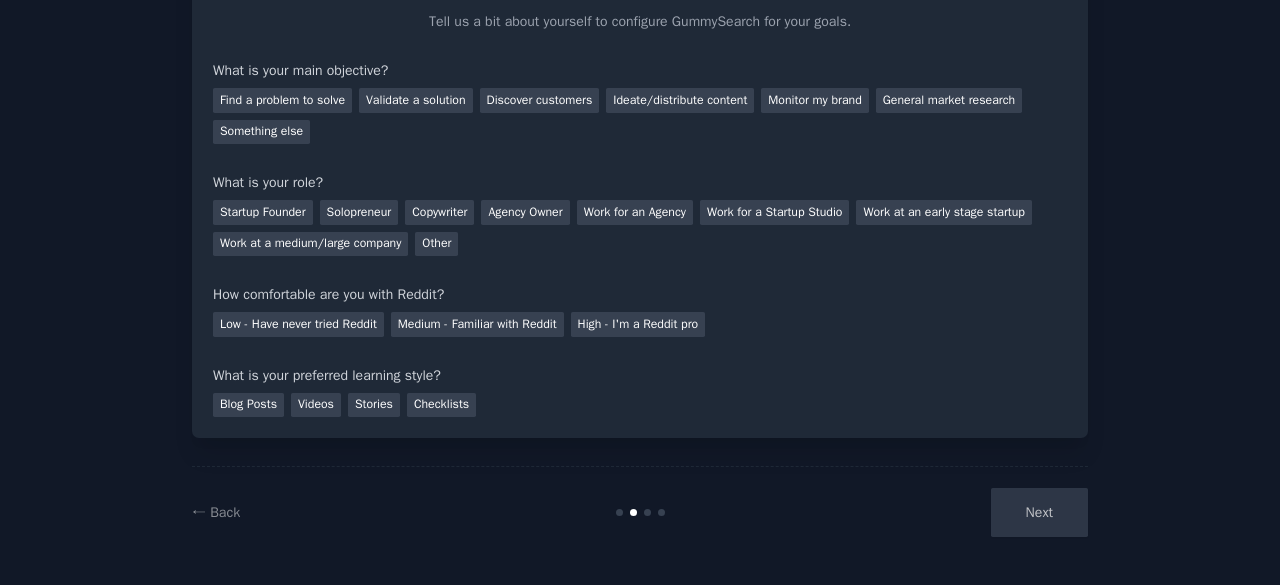 click on "Your goals Let's get acquainted Tell us a bit about yourself to configure GummySearch for your goals. What is your main objective? Find a problem to solve Validate a solution Discover customers Ideate/distribute content Monitor my brand General market research Something else What is your role? Startup Founder Solopreneur Copywriter Agency Owner Work for an Agency Work for a Startup Studio Work at an early stage startup Work at a medium/large company Other How comfortable are you with Reddit? Low - Have never tried Reddit Medium - Familiar with Reddit High - I'm a Reddit pro What is your preferred learning style? Blog Posts Videos Stories Checklists ← Back Next" at bounding box center (640, 228) 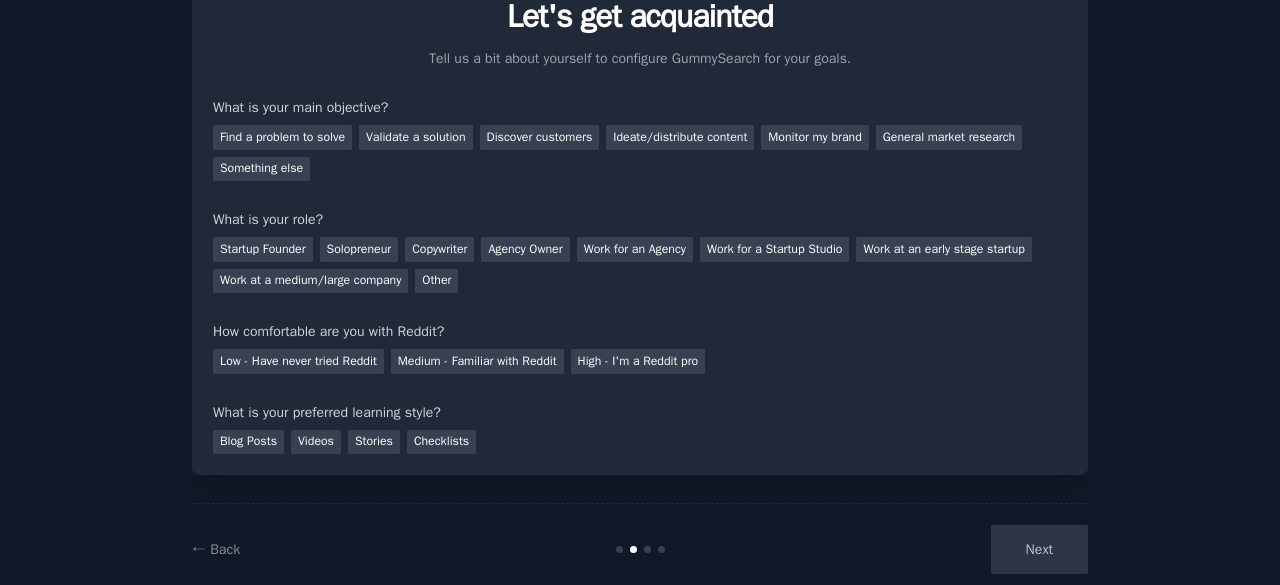 scroll, scrollTop: 90, scrollLeft: 0, axis: vertical 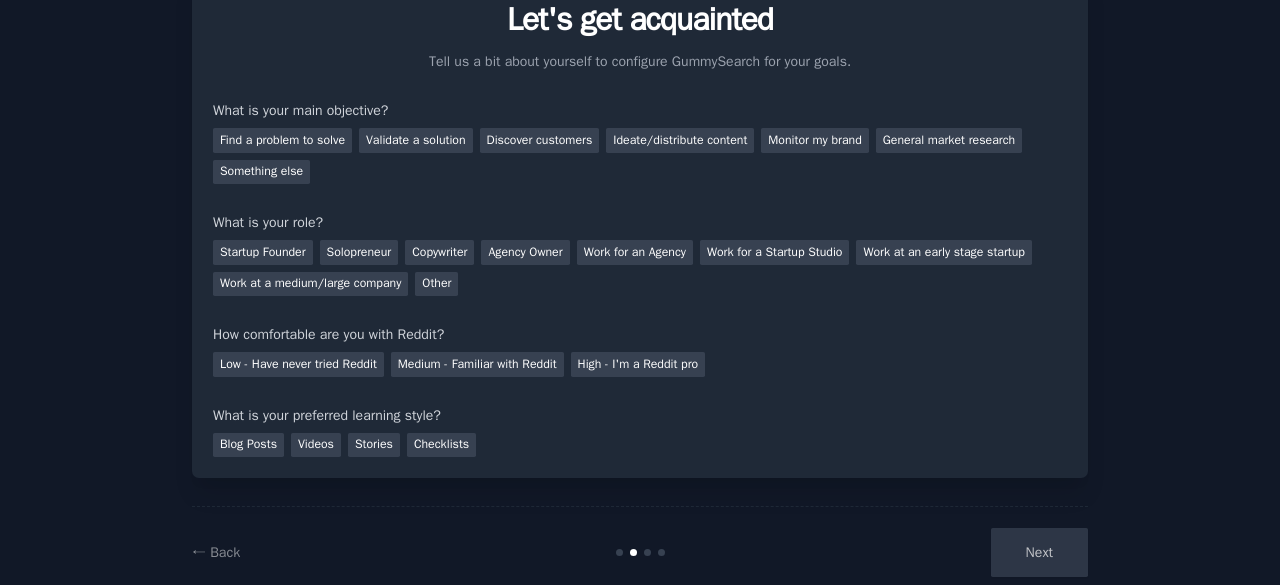 click on "Next" at bounding box center [938, 552] 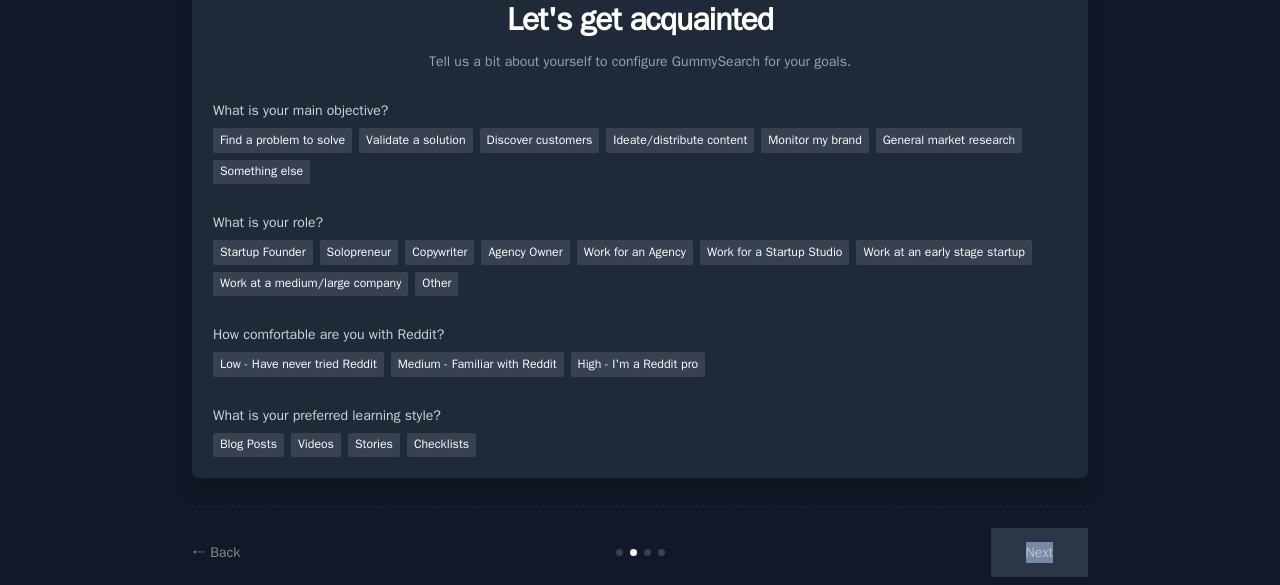 click on "Next" at bounding box center [938, 552] 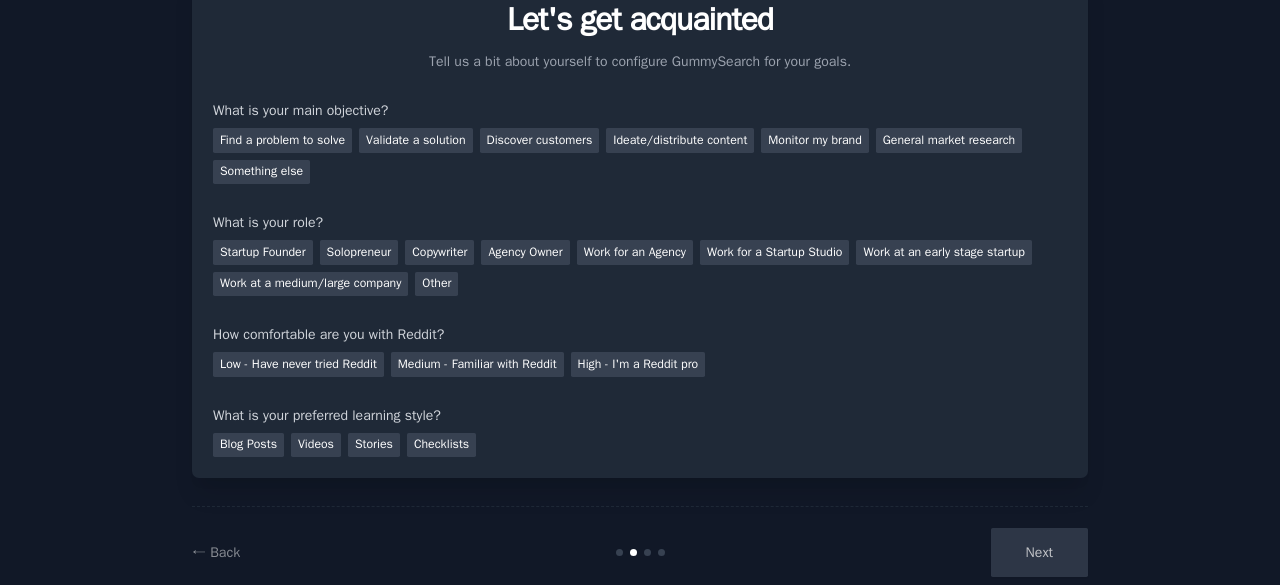 click on "What is your preferred learning style?" at bounding box center [640, 415] 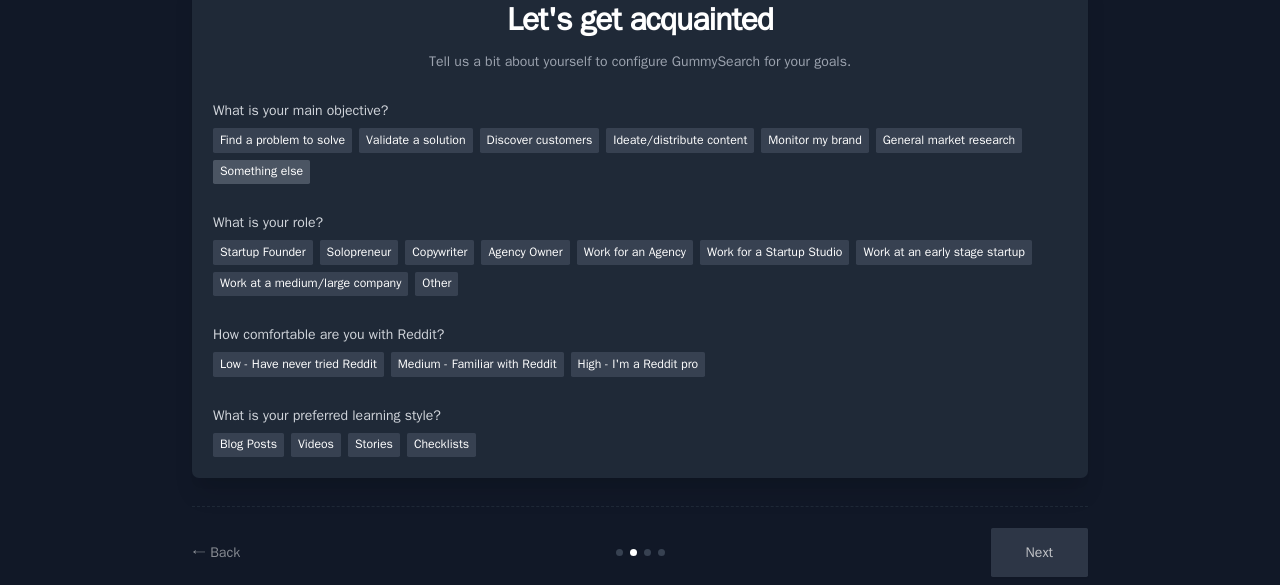 click on "Something else" at bounding box center [261, 172] 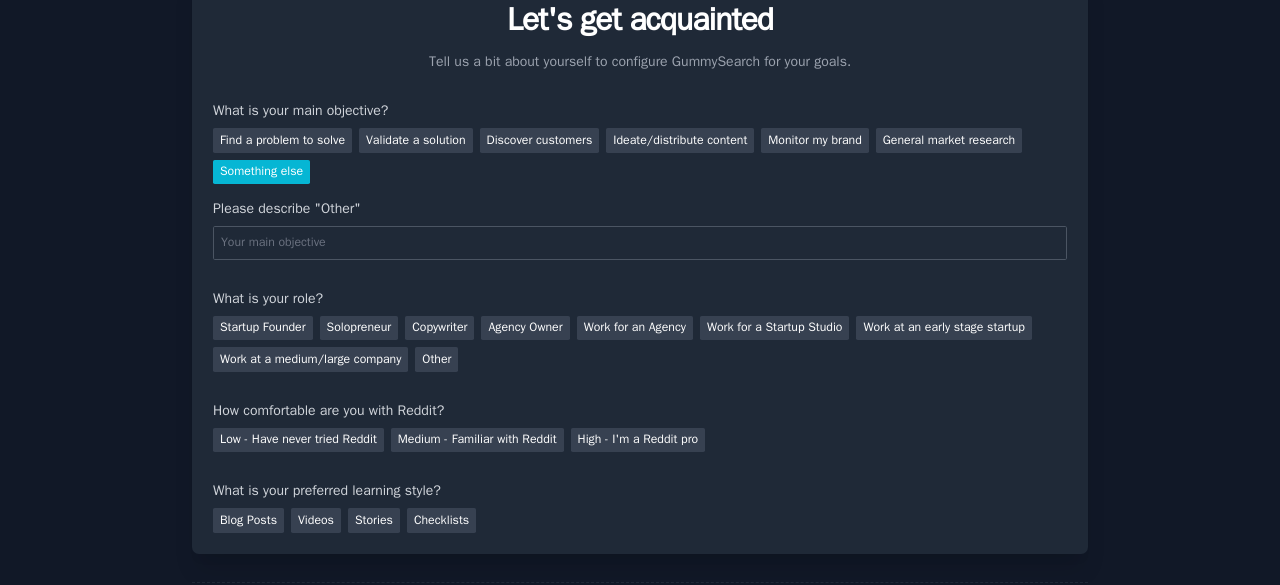 click on "Something else" at bounding box center (261, 172) 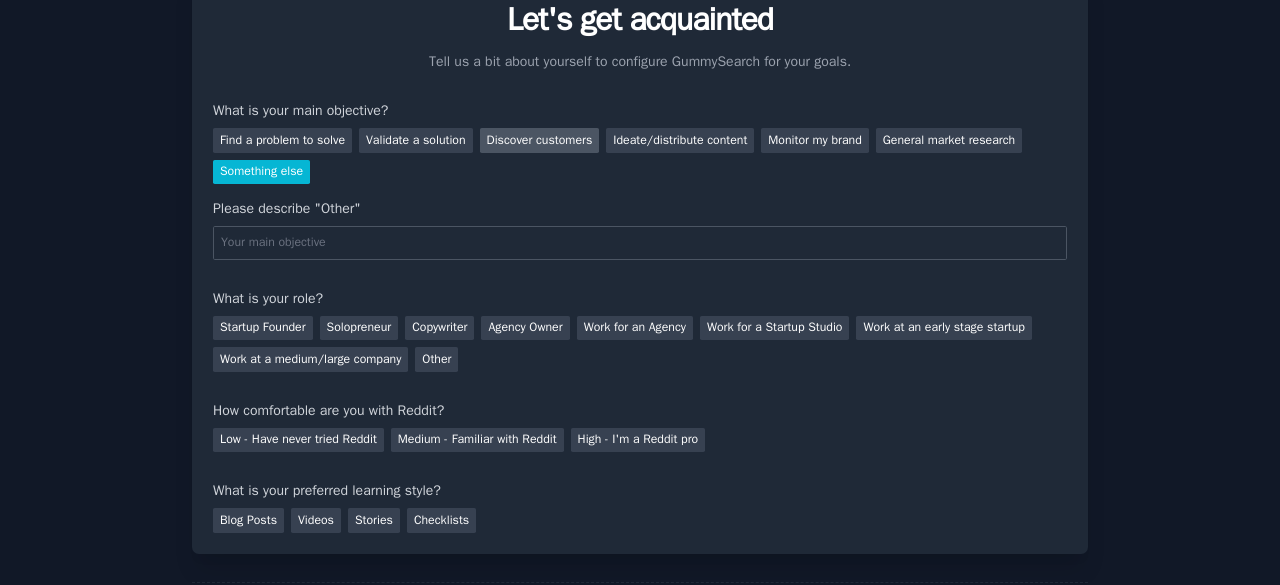 click on "Discover customers" at bounding box center (540, 140) 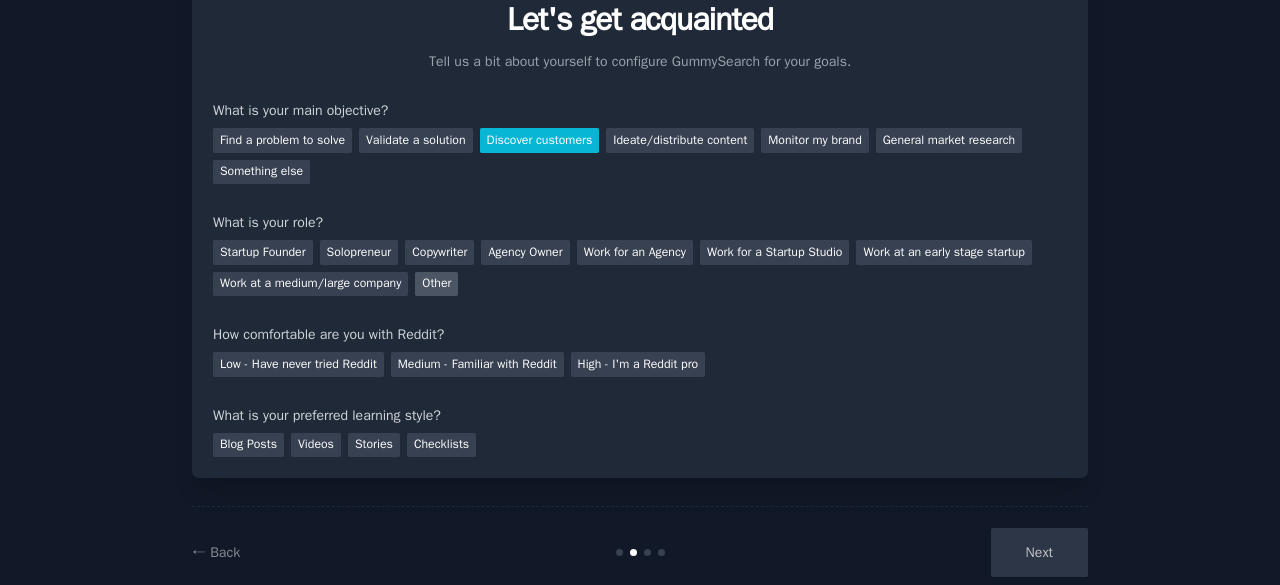 click on "Other" at bounding box center [436, 284] 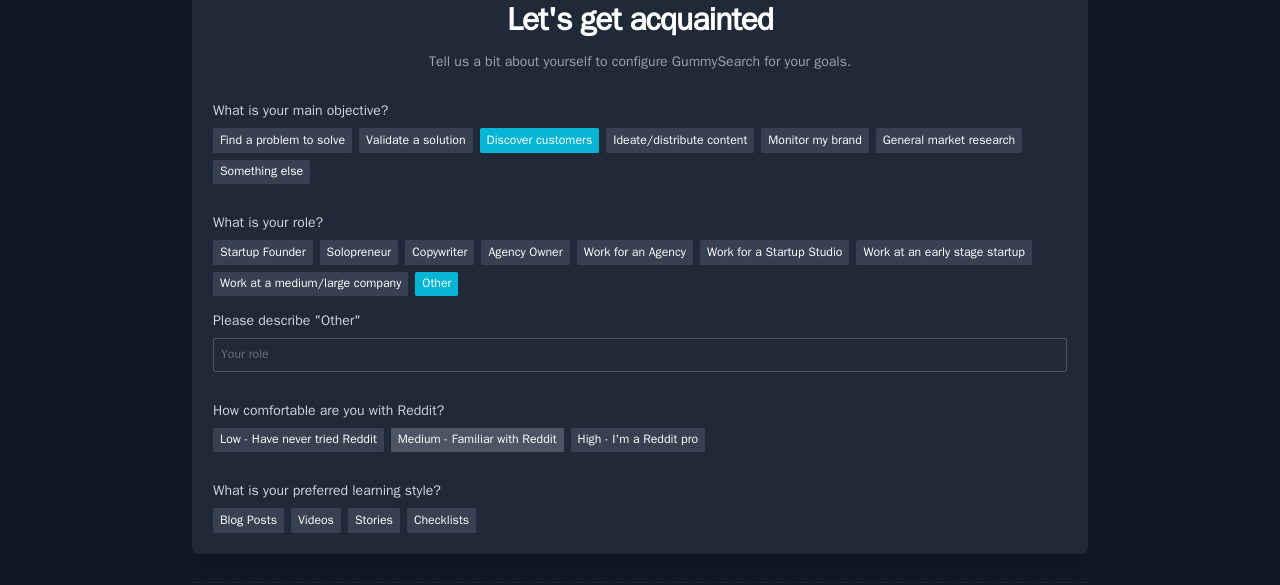 click on "Medium - Familiar with Reddit" at bounding box center (477, 440) 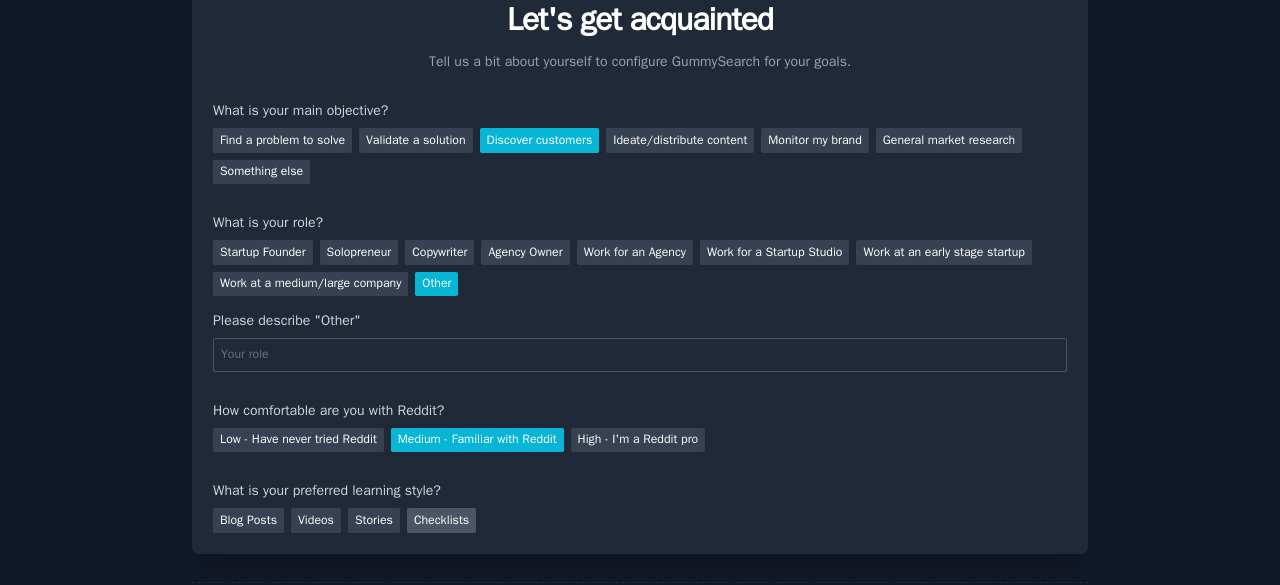 click on "Checklists" at bounding box center [441, 520] 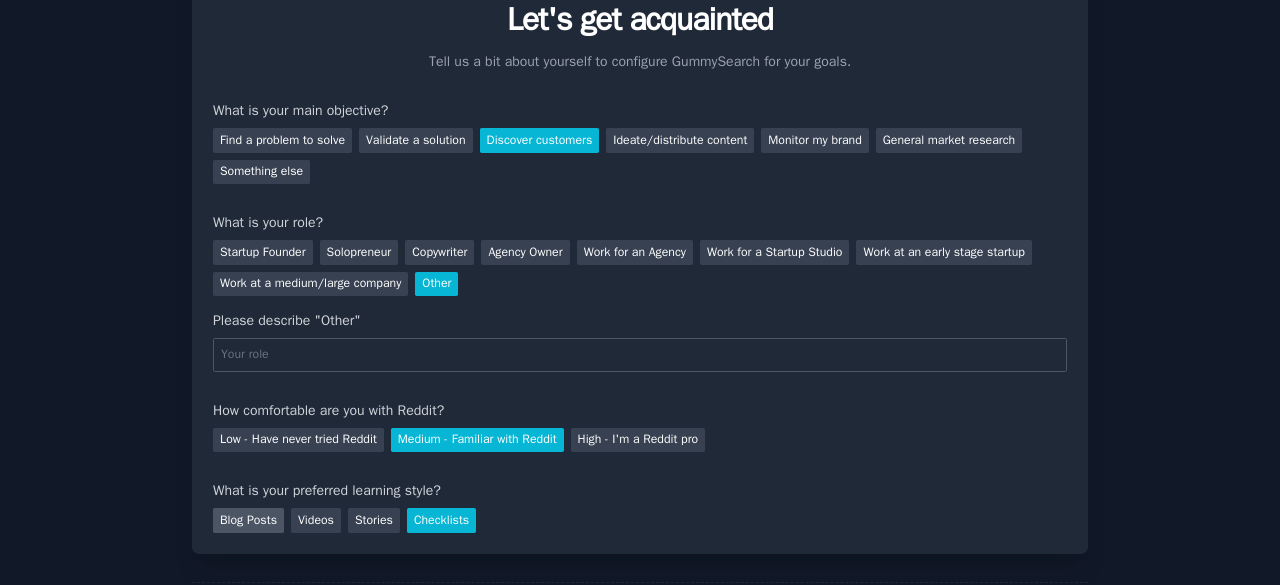 click on "Blog Posts" at bounding box center [248, 520] 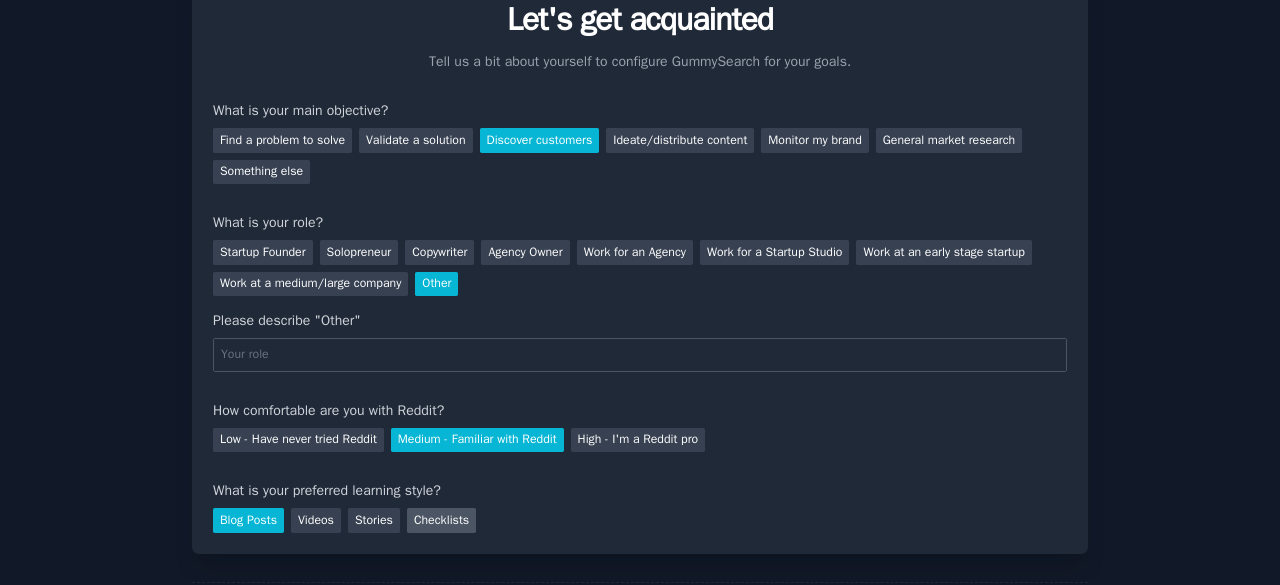 click on "Checklists" at bounding box center (441, 520) 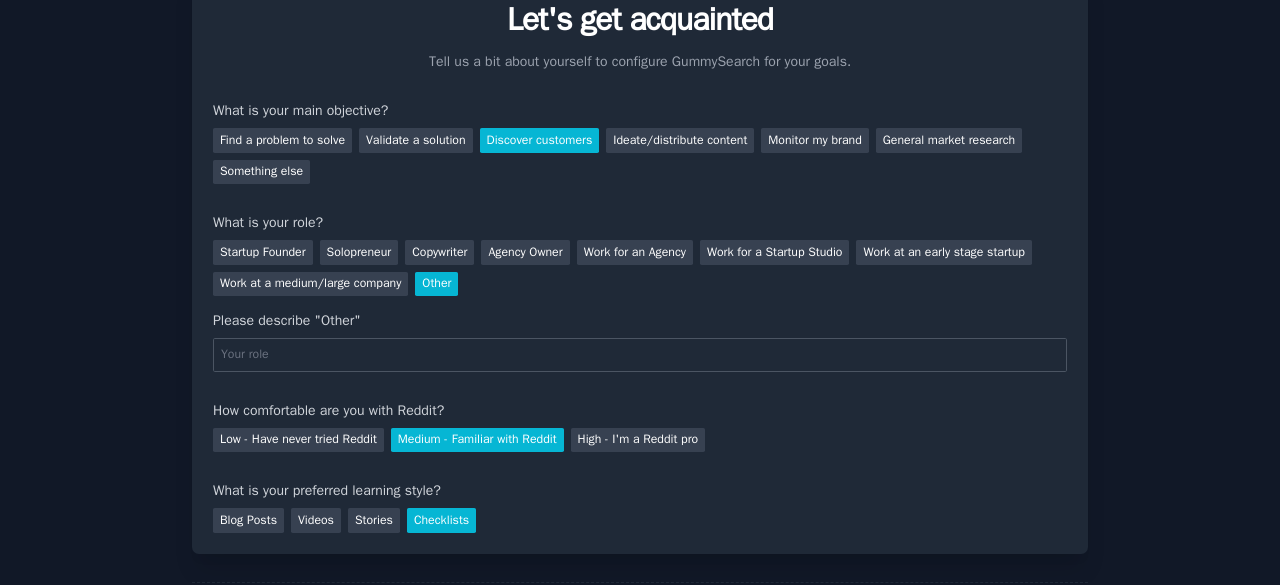 scroll, scrollTop: 204, scrollLeft: 0, axis: vertical 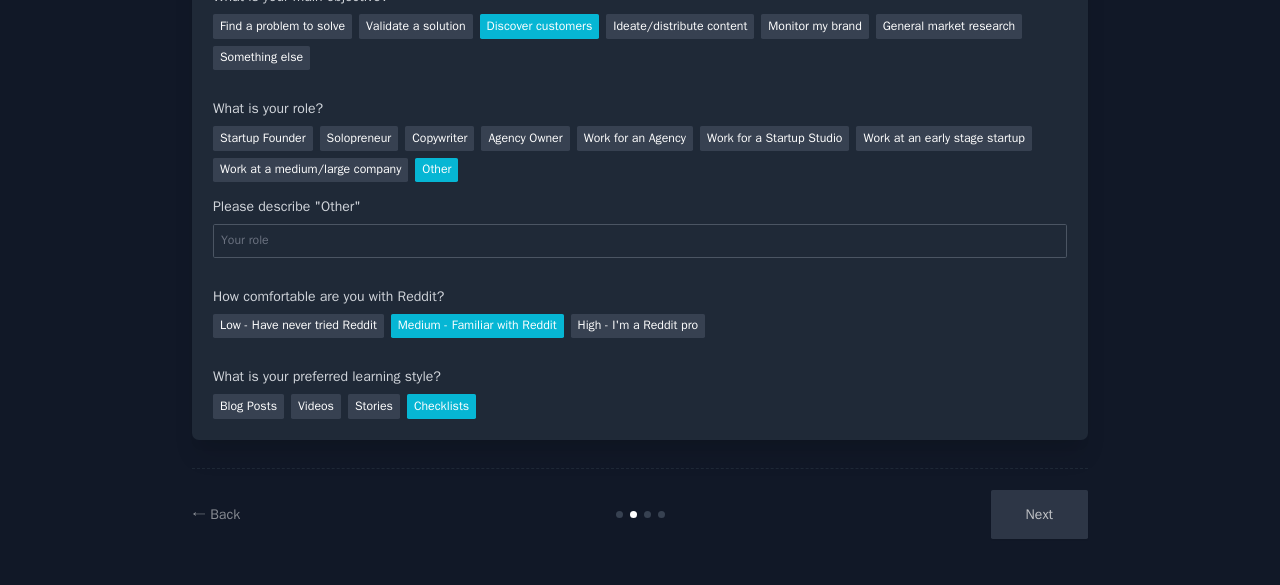 click on "Next" at bounding box center [938, 514] 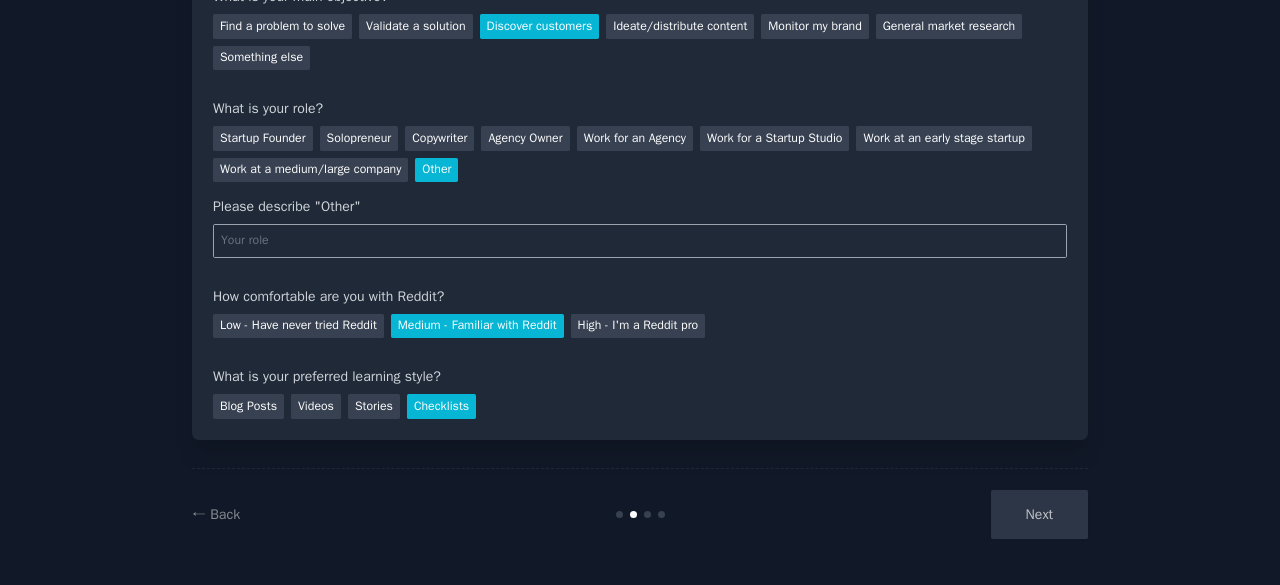 click at bounding box center (640, 241) 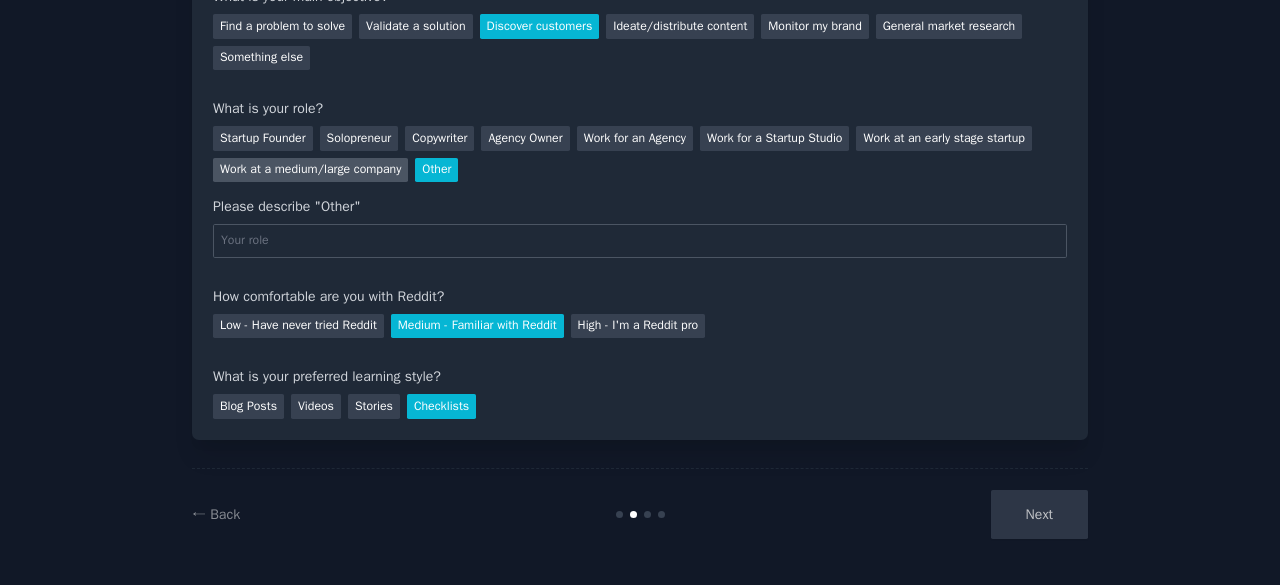 click on "Work at a medium/large company" at bounding box center (310, 170) 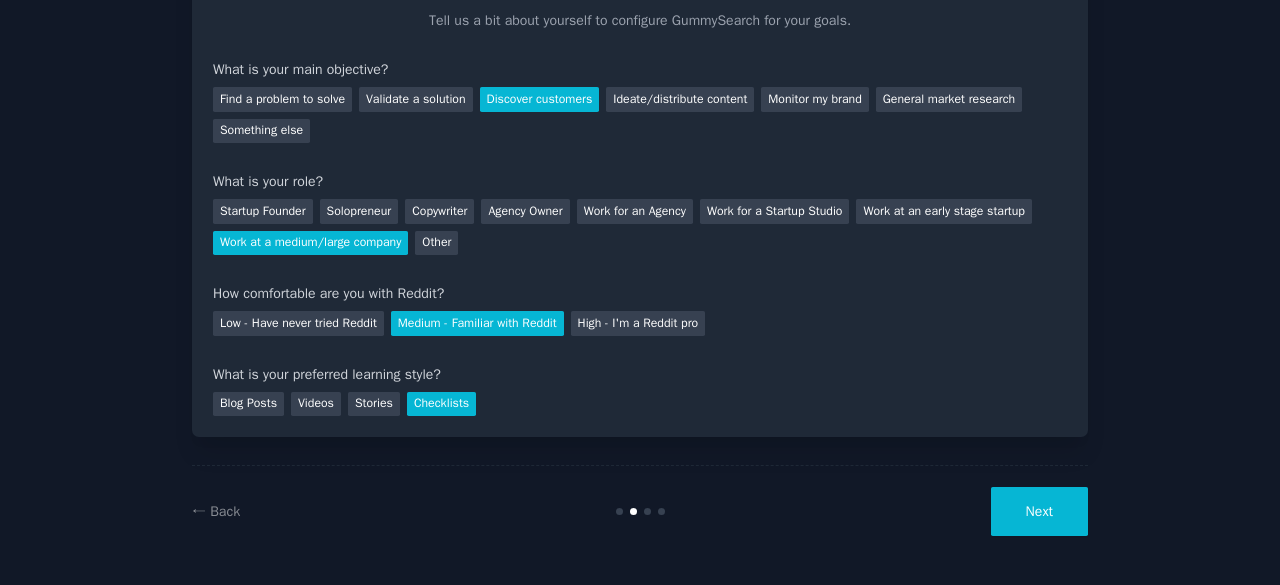 scroll, scrollTop: 130, scrollLeft: 0, axis: vertical 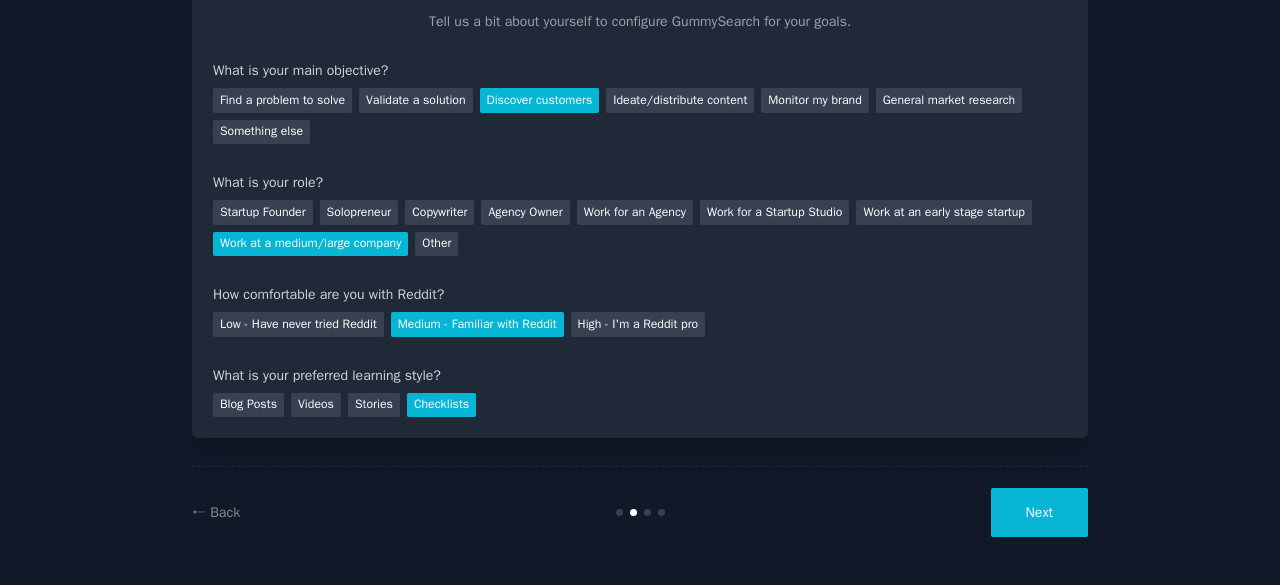 click on "Next" at bounding box center [1039, 512] 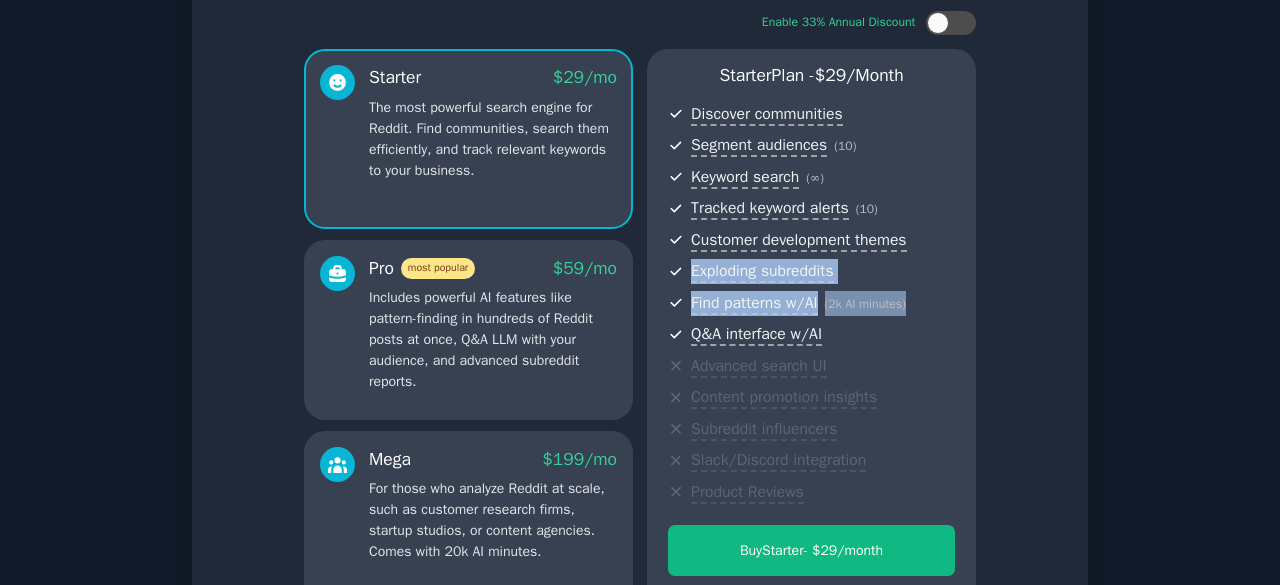 drag, startPoint x: 1272, startPoint y: 225, endPoint x: 1273, endPoint y: 297, distance: 72.00694 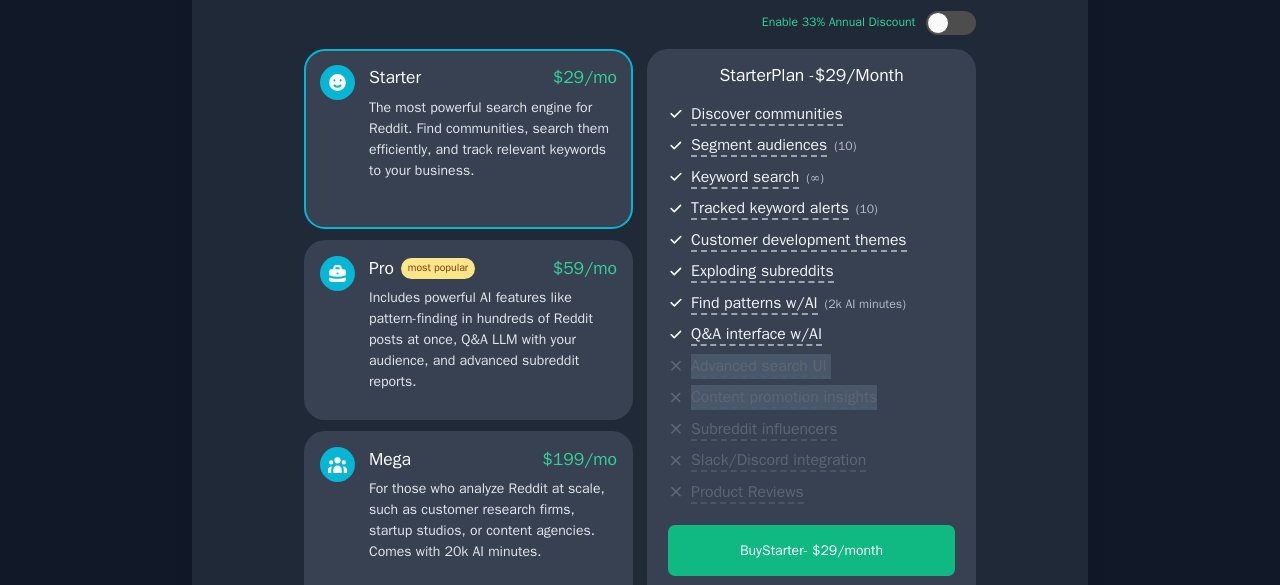 drag, startPoint x: 1270, startPoint y: 322, endPoint x: 1268, endPoint y: 385, distance: 63.03174 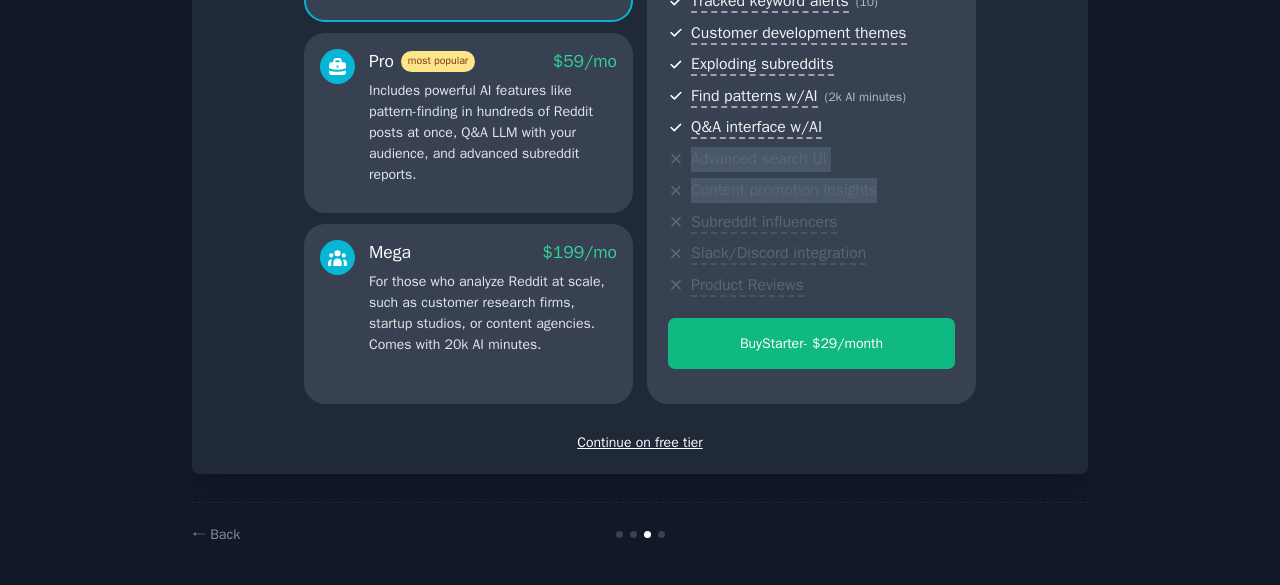 scroll, scrollTop: 338, scrollLeft: 0, axis: vertical 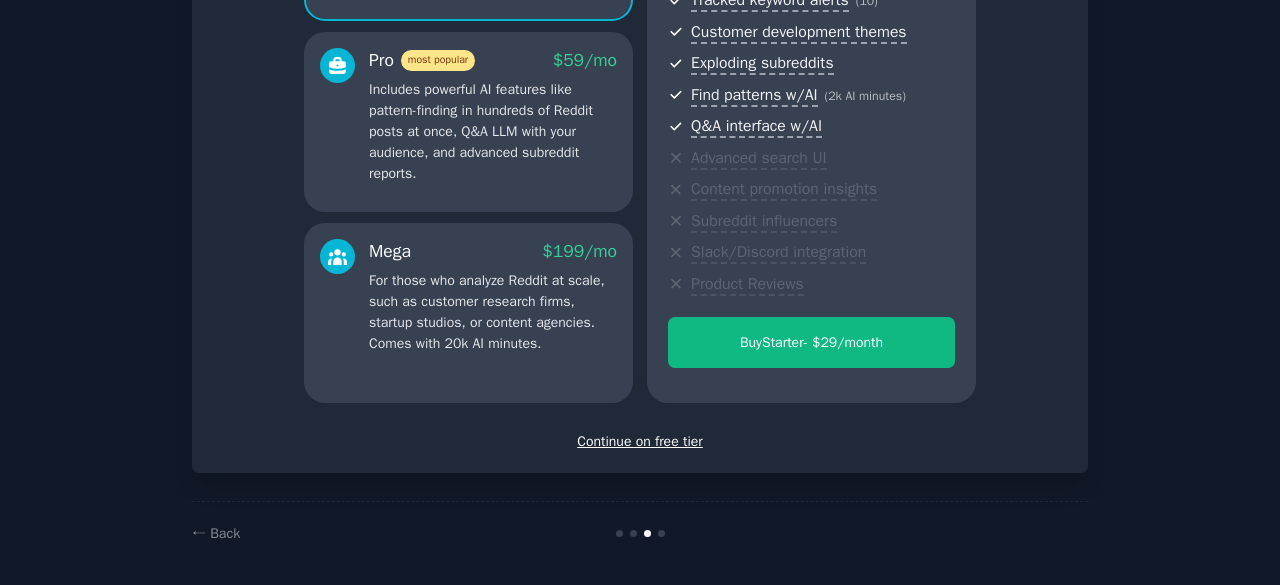 click on "Continue on free tier" at bounding box center (640, 441) 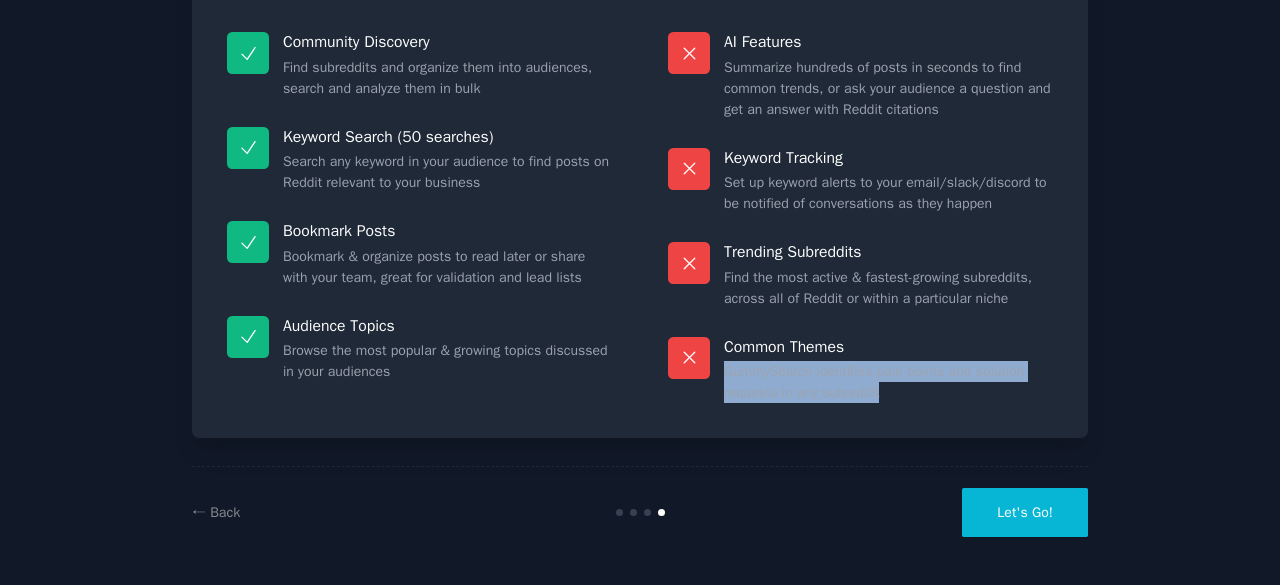 drag, startPoint x: 1270, startPoint y: 433, endPoint x: 1272, endPoint y: 328, distance: 105.01904 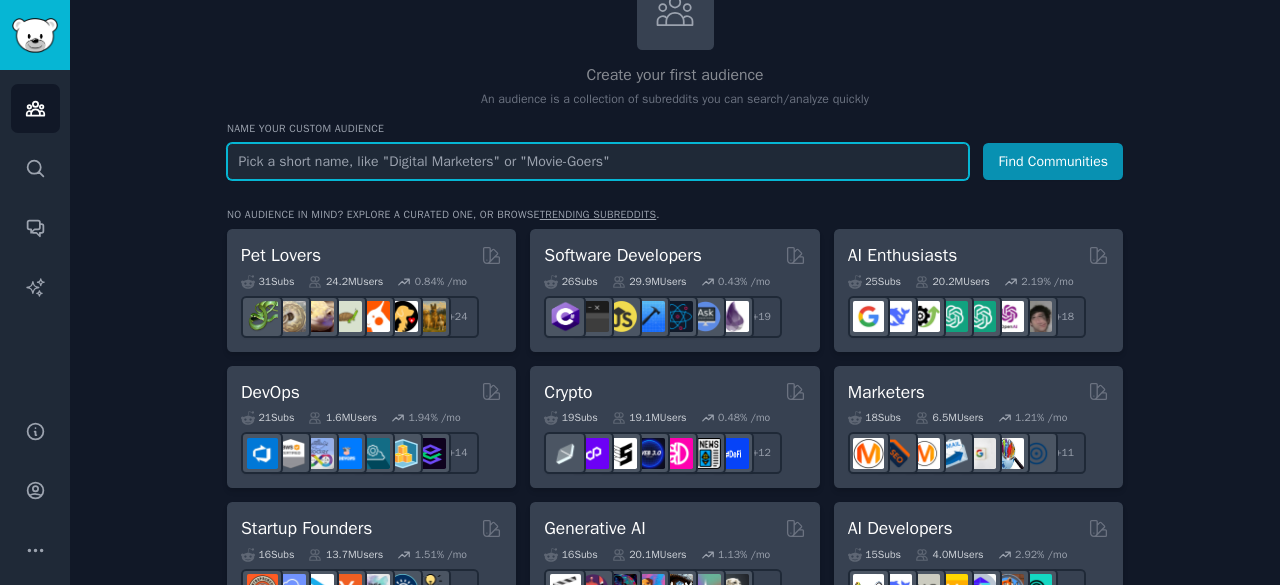 scroll, scrollTop: 0, scrollLeft: 0, axis: both 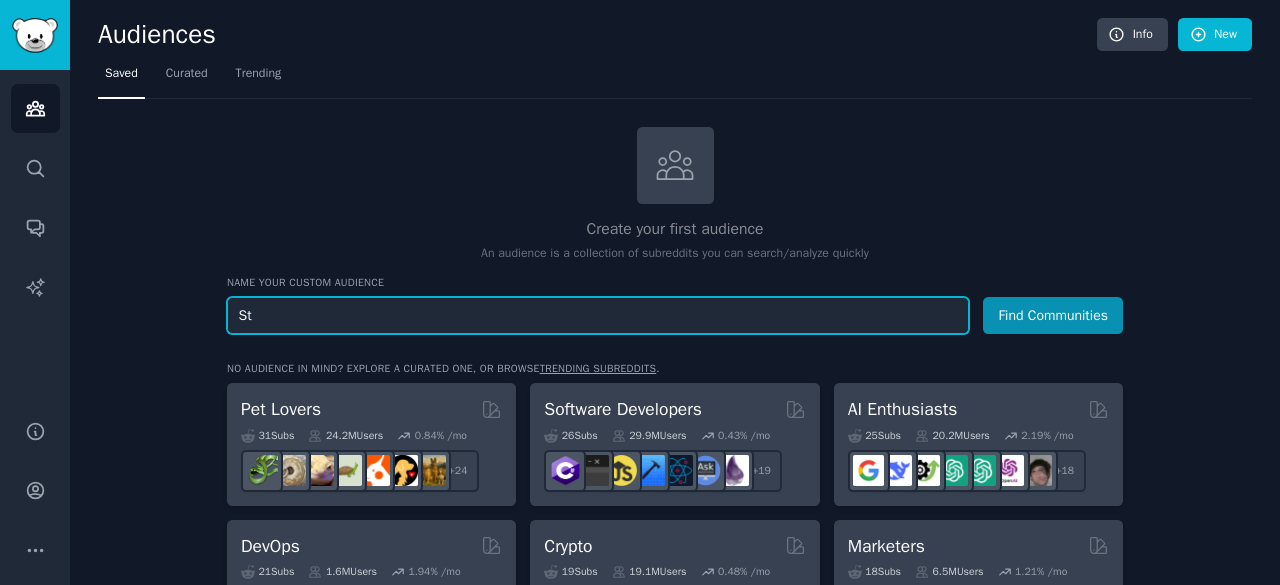 type on "S" 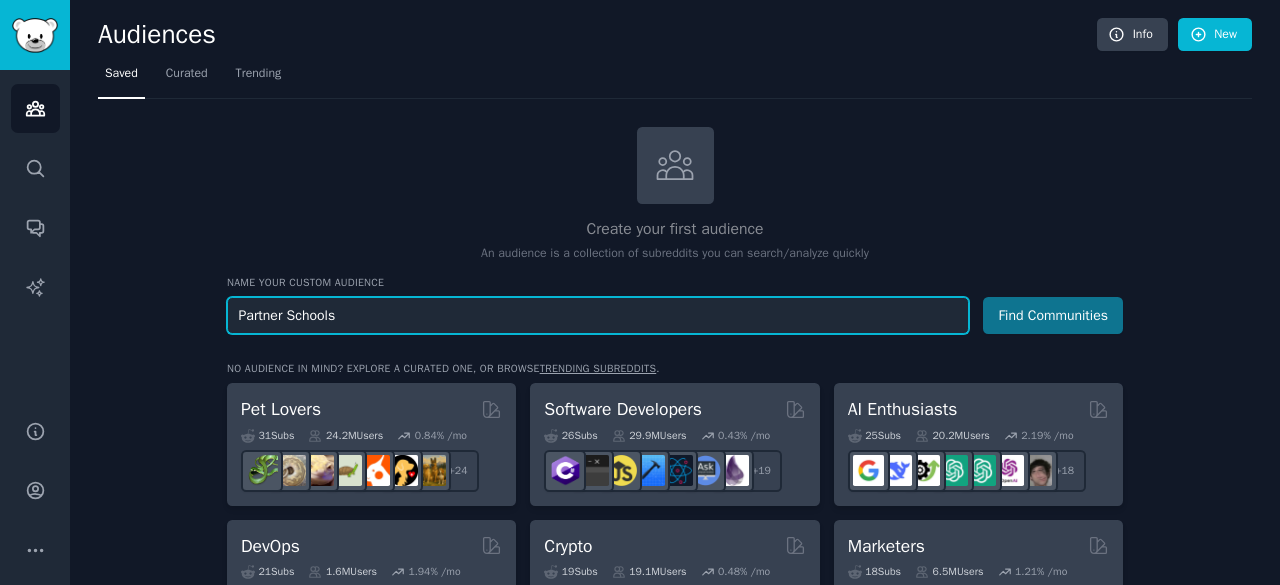 type on "Partner Schools" 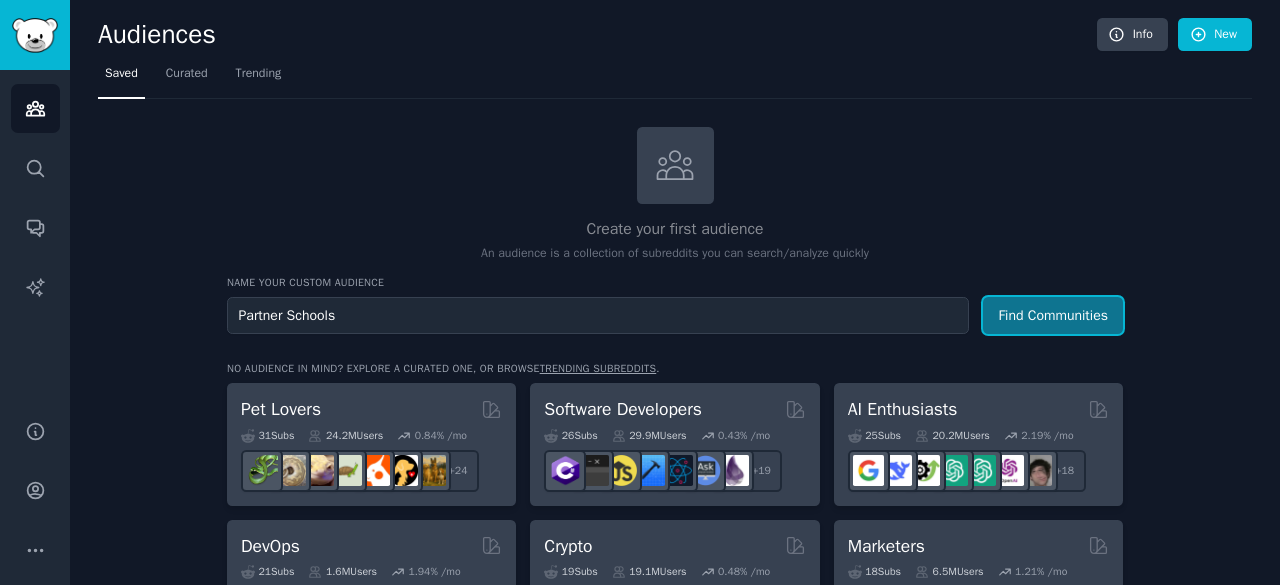 click on "Find Communities" at bounding box center (1053, 315) 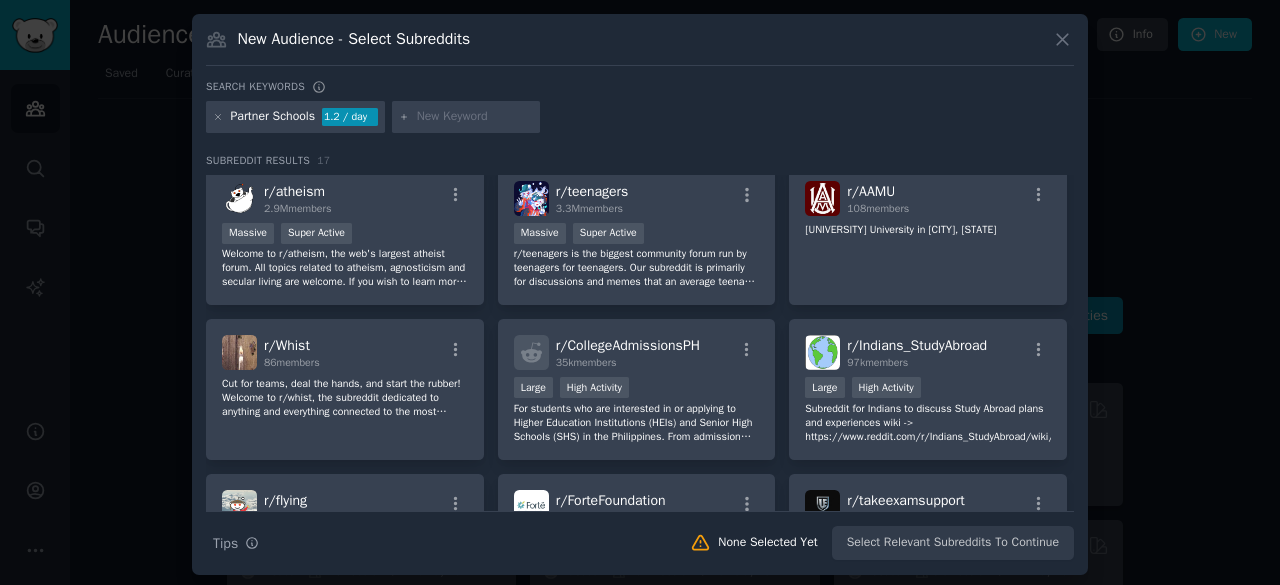 scroll, scrollTop: 0, scrollLeft: 0, axis: both 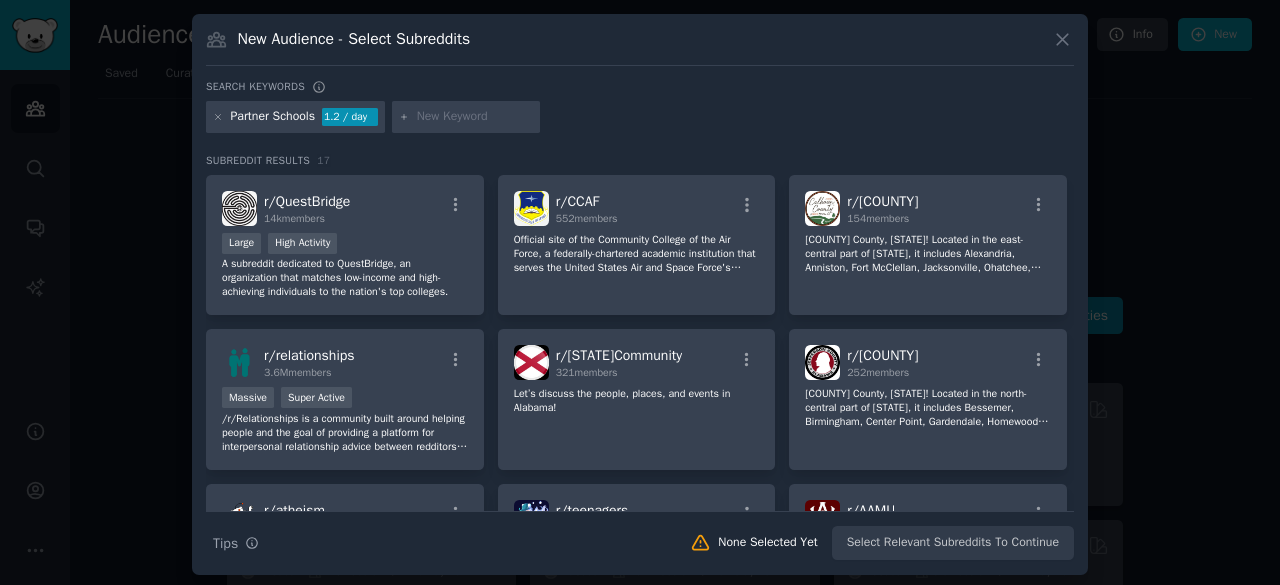 click at bounding box center (475, 117) 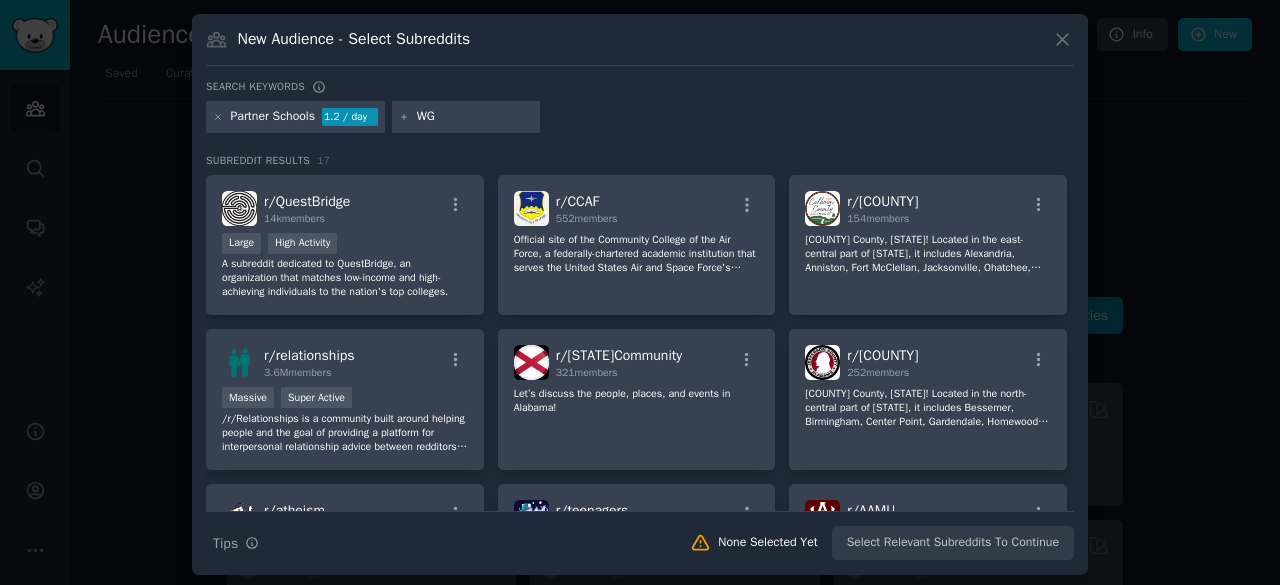 type on "WGU" 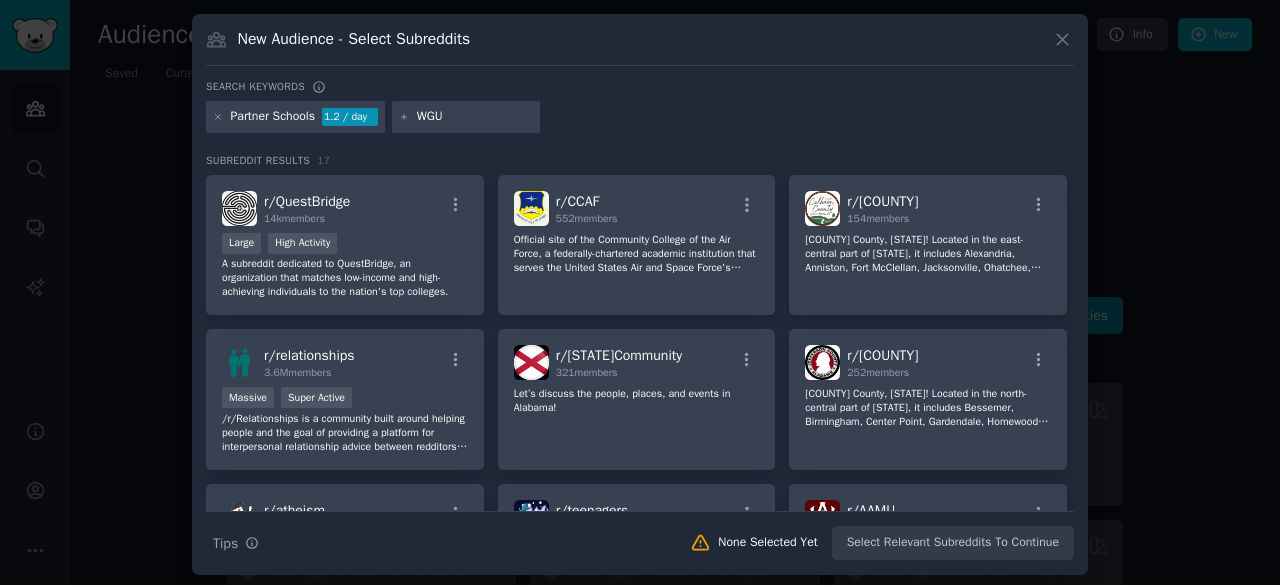 type 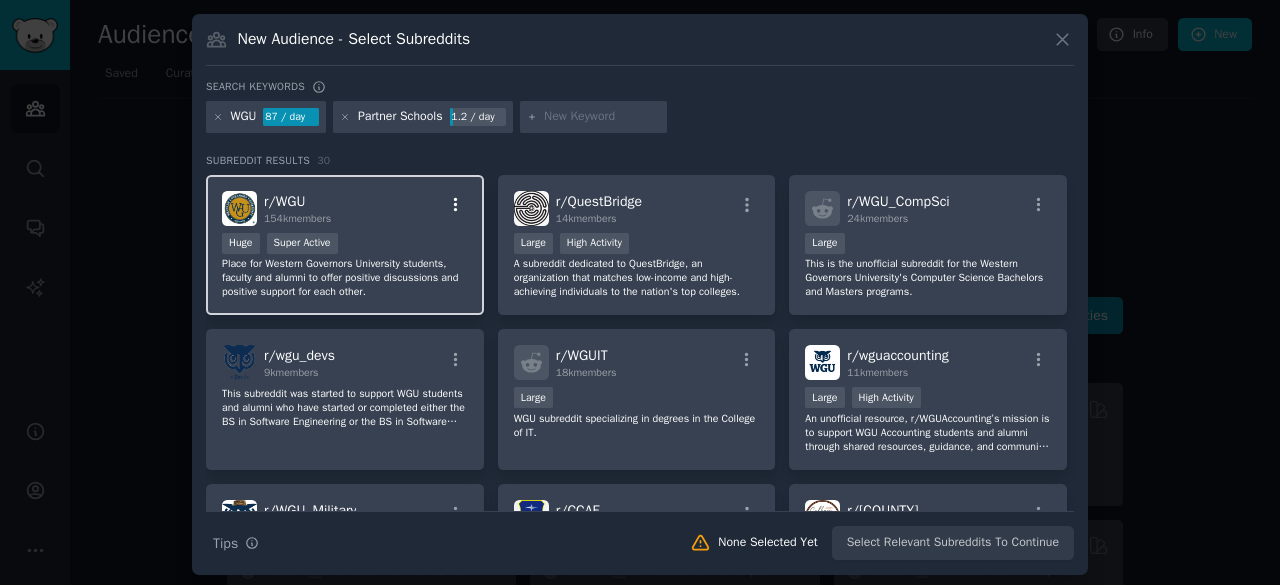 click 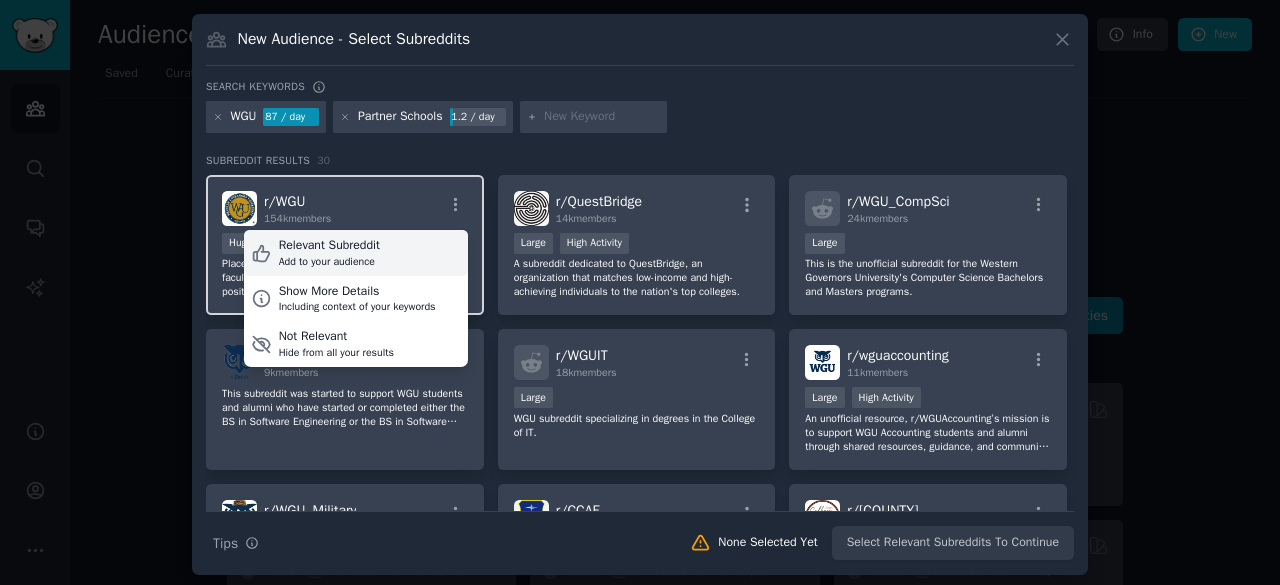 click on "Add to your audience" at bounding box center (329, 262) 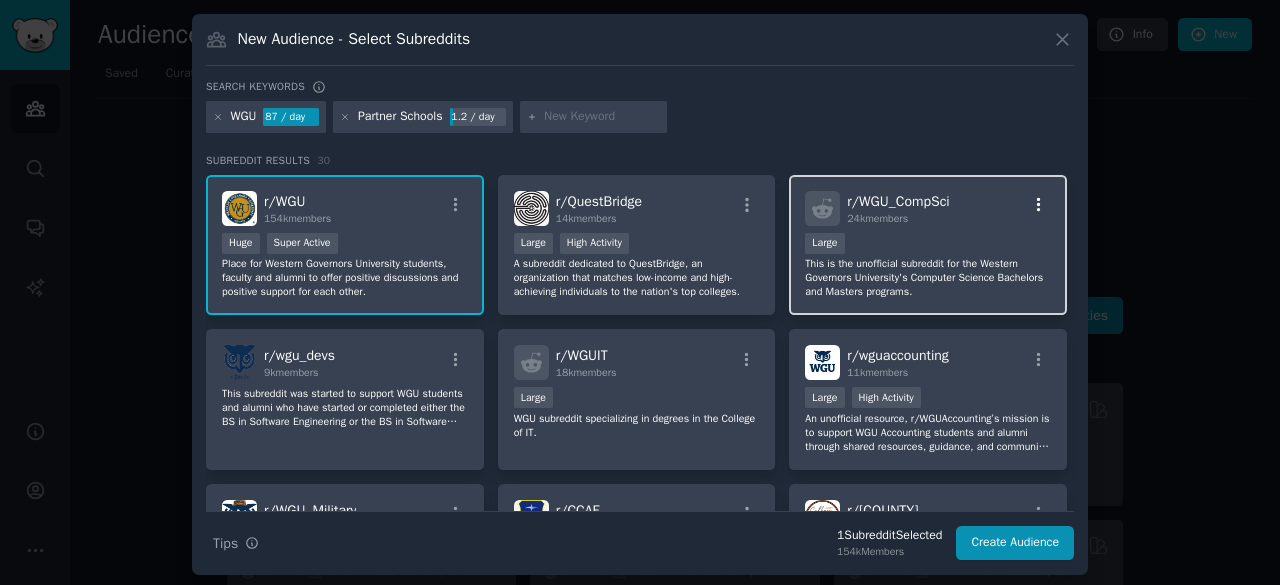 click 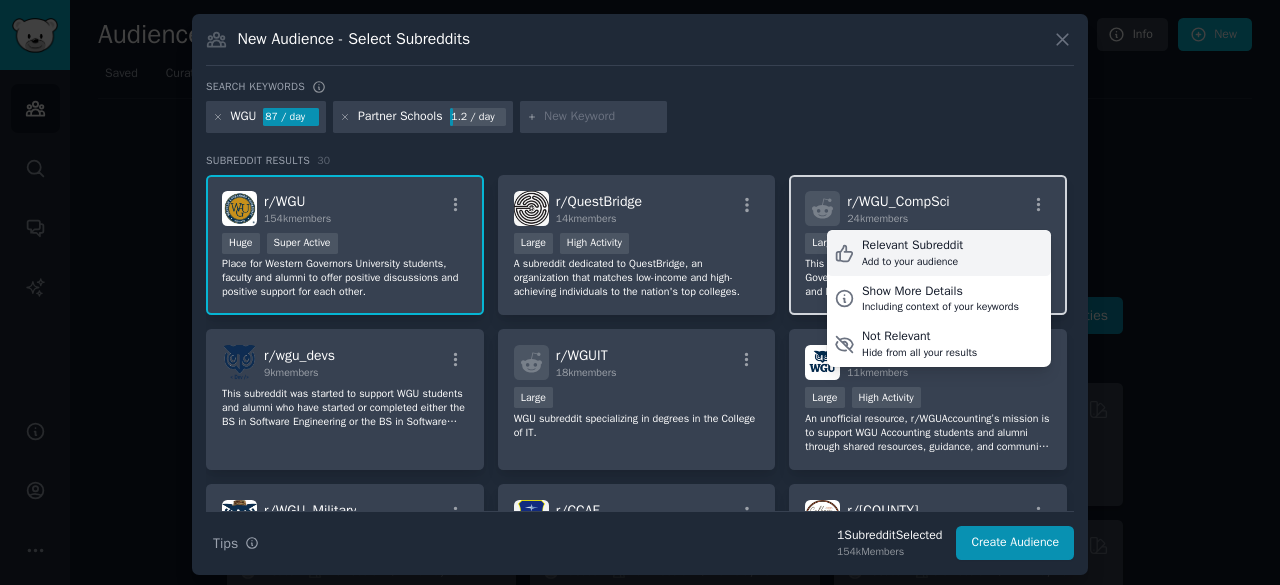 click on "Relevant Subreddit" at bounding box center [912, 246] 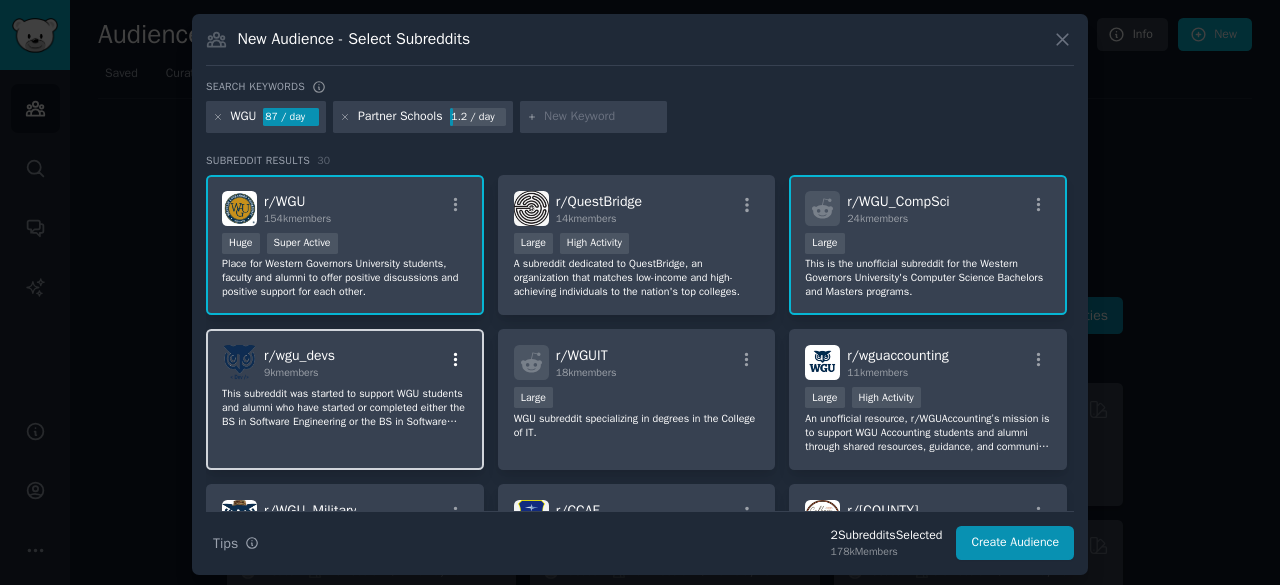 click 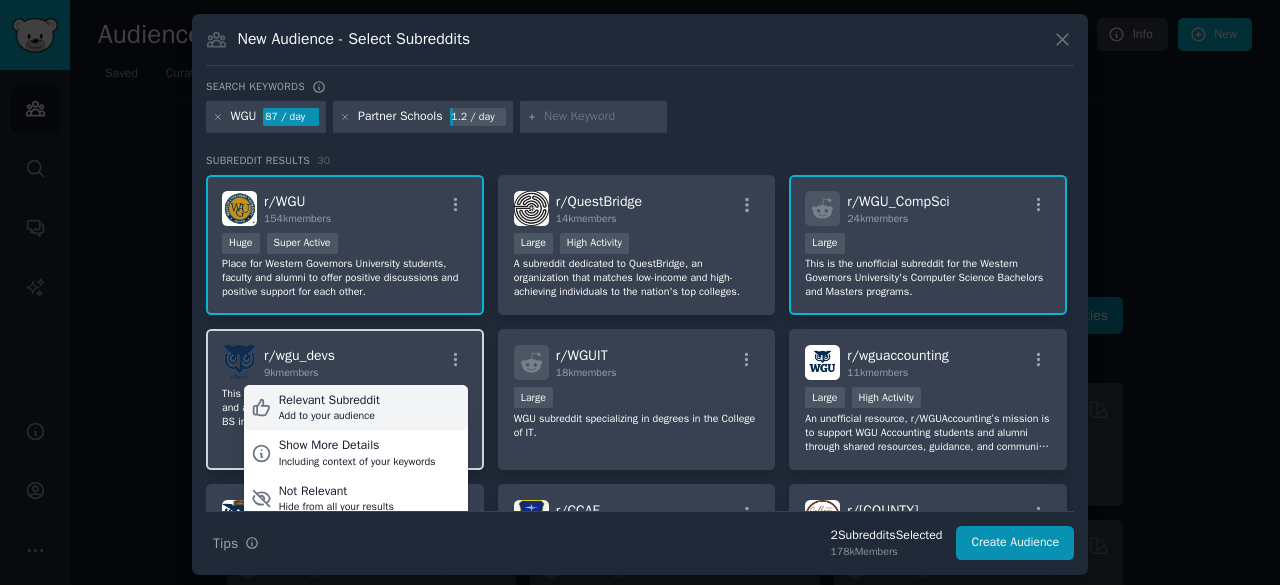 click on "Relevant Subreddit" at bounding box center (329, 401) 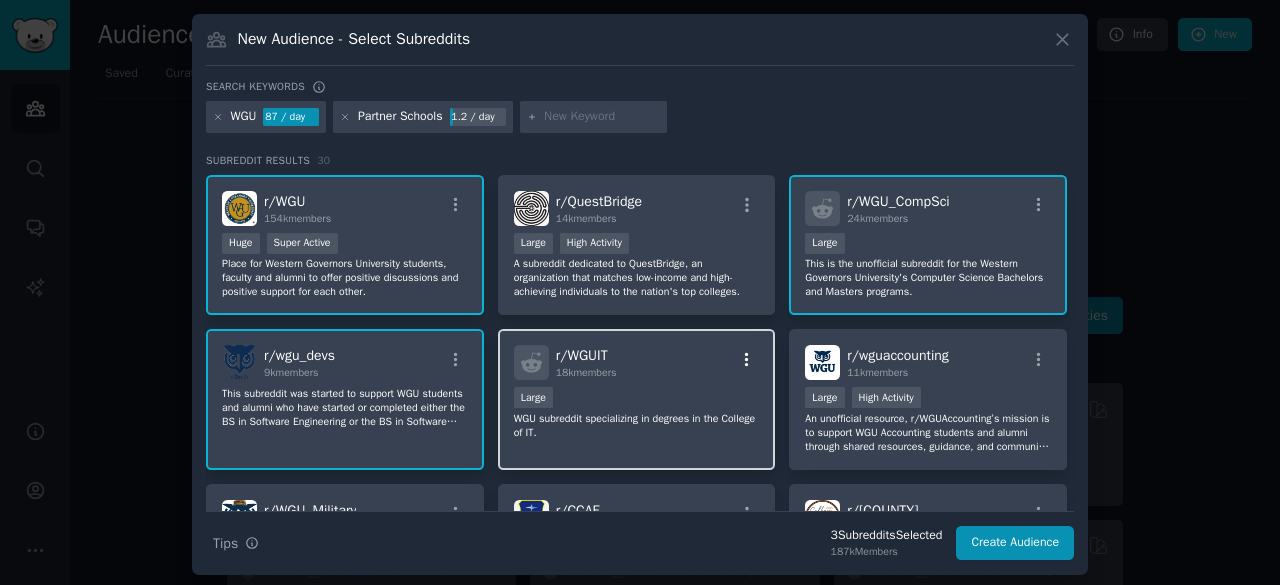 click 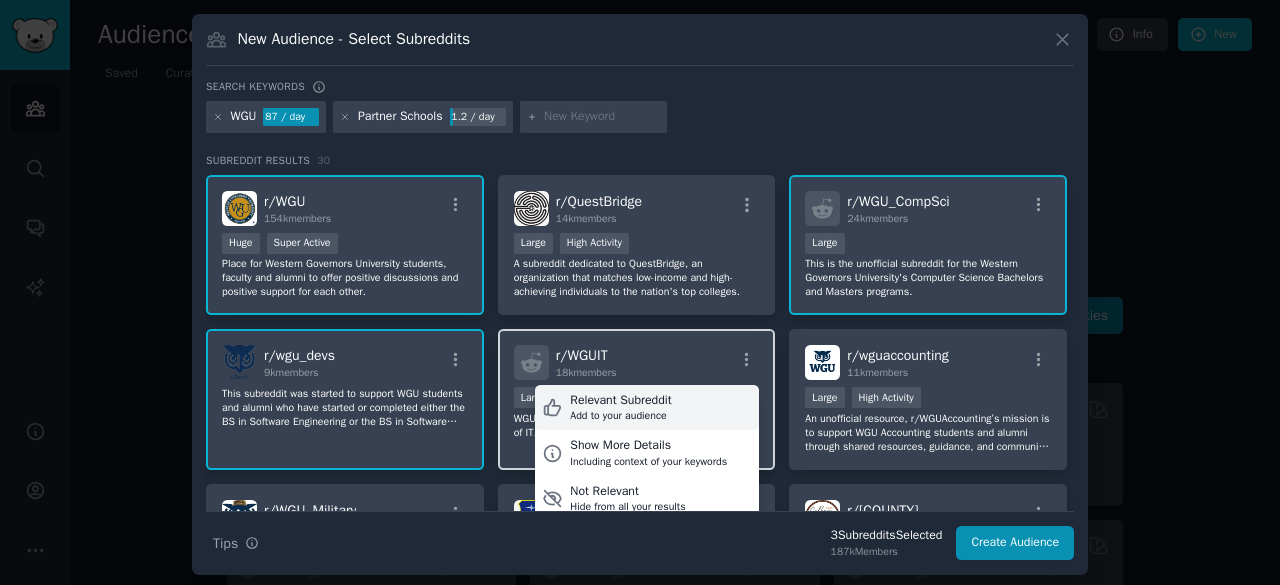 click on "Relevant Subreddit Add to your audience" at bounding box center (647, 408) 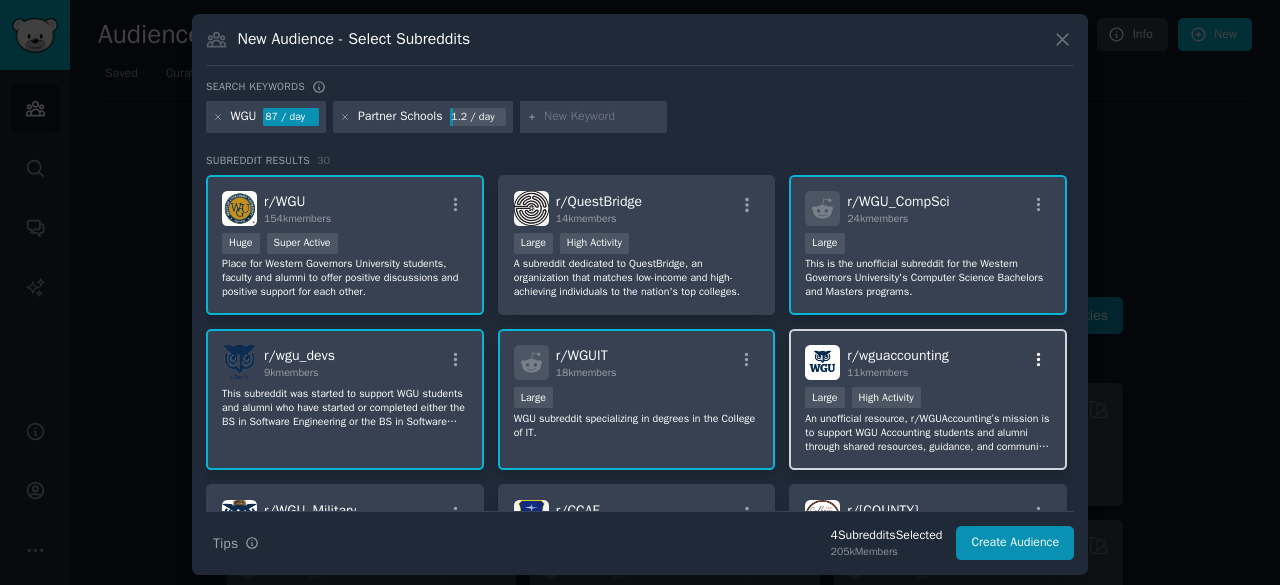 click 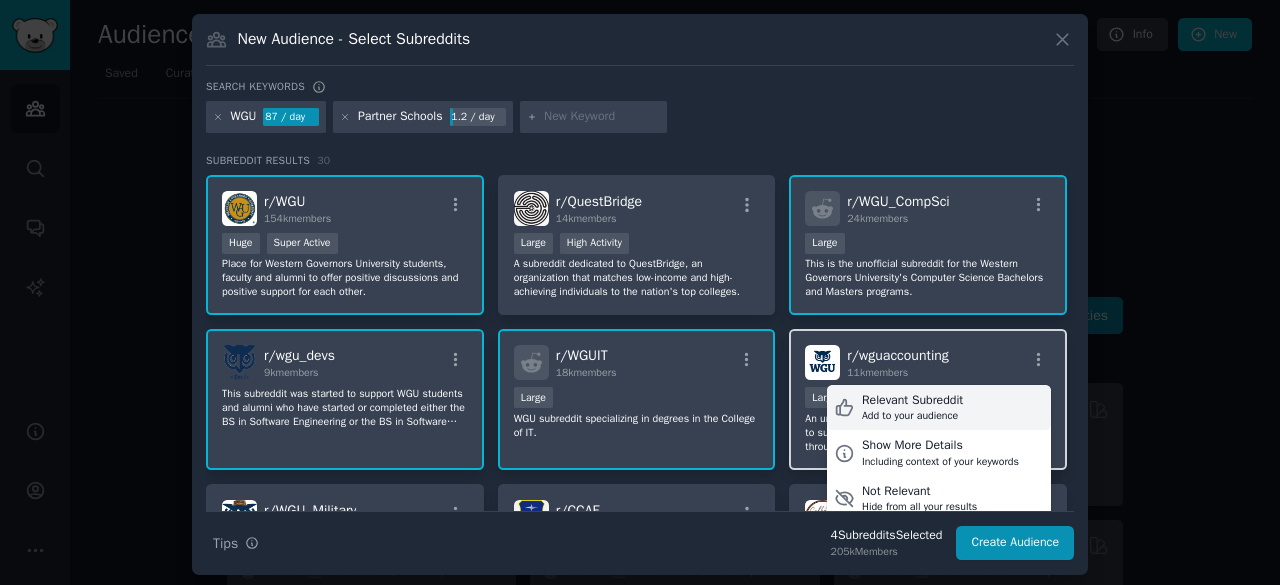 click on "Relevant Subreddit" at bounding box center (912, 401) 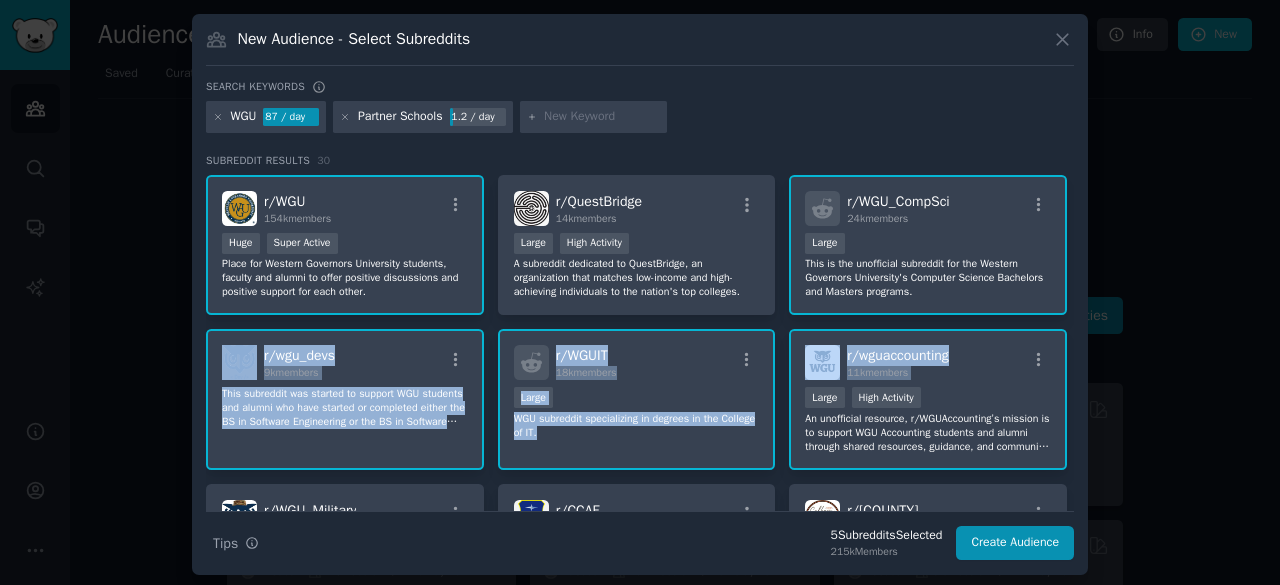 drag, startPoint x: 1064, startPoint y: 287, endPoint x: 1068, endPoint y: 332, distance: 45.17743 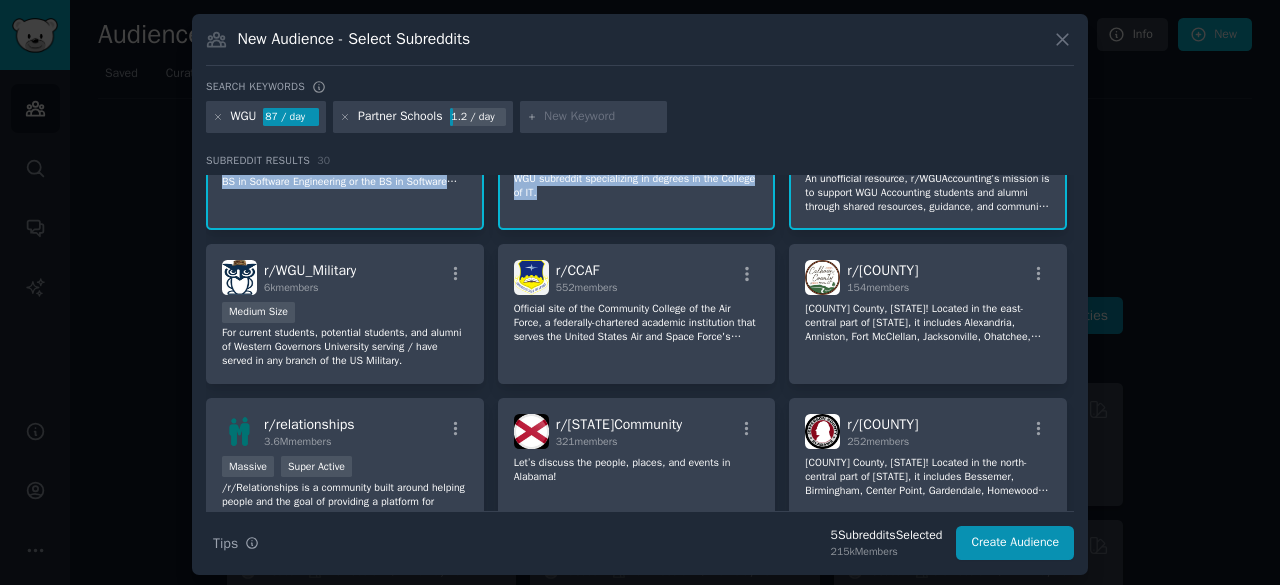 scroll, scrollTop: 242, scrollLeft: 0, axis: vertical 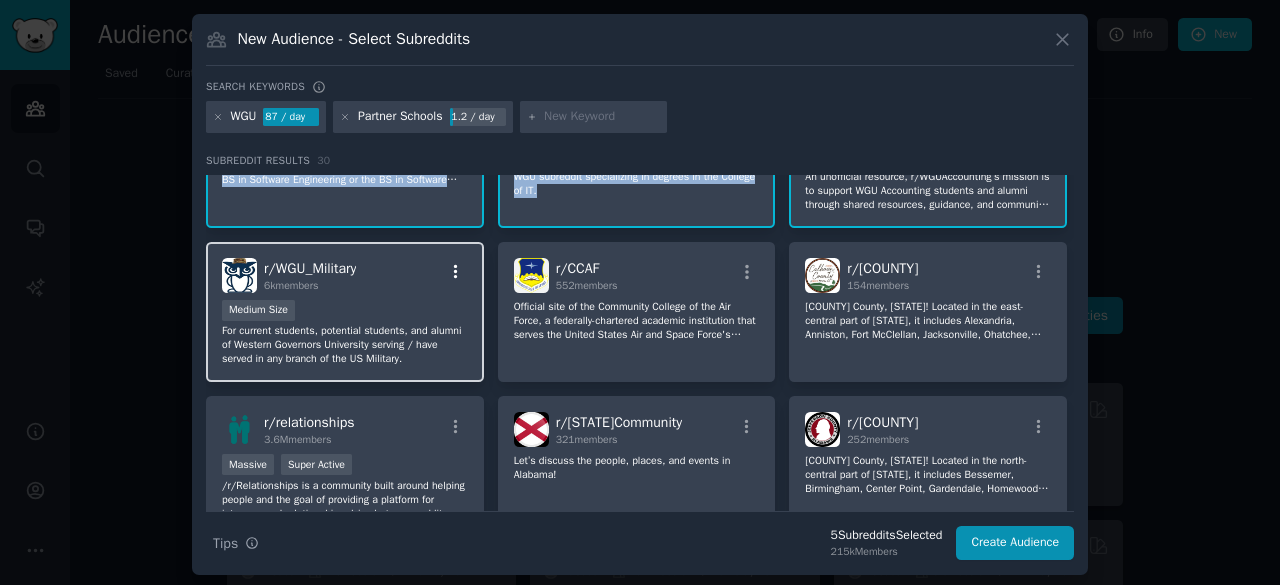 click 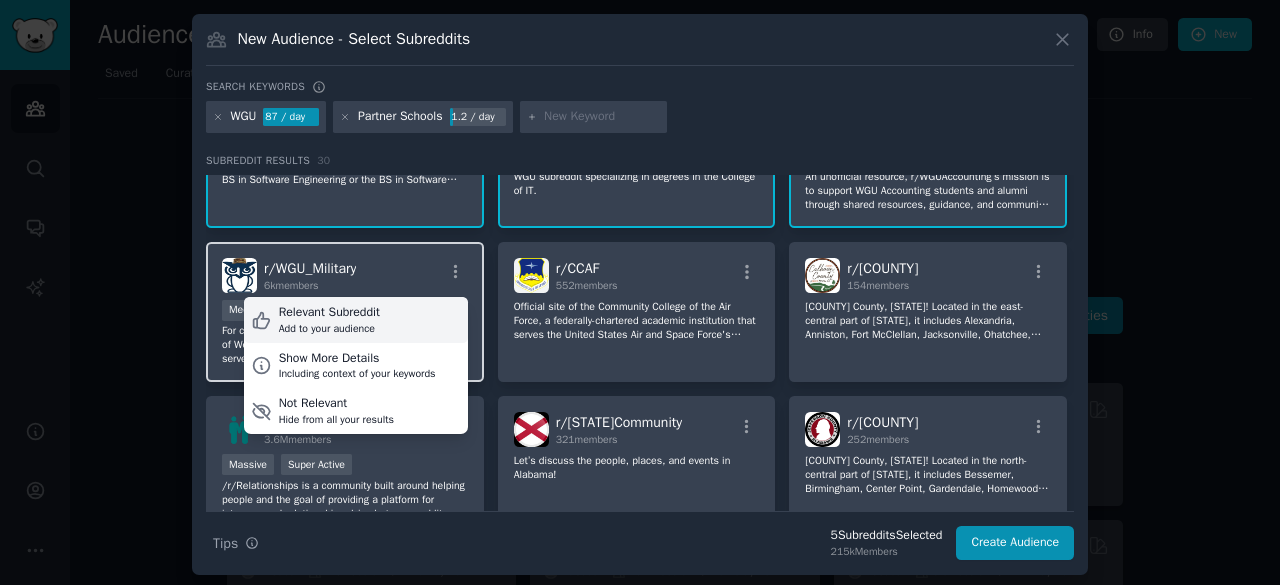 click on "Relevant Subreddit Add to your audience" at bounding box center [356, 320] 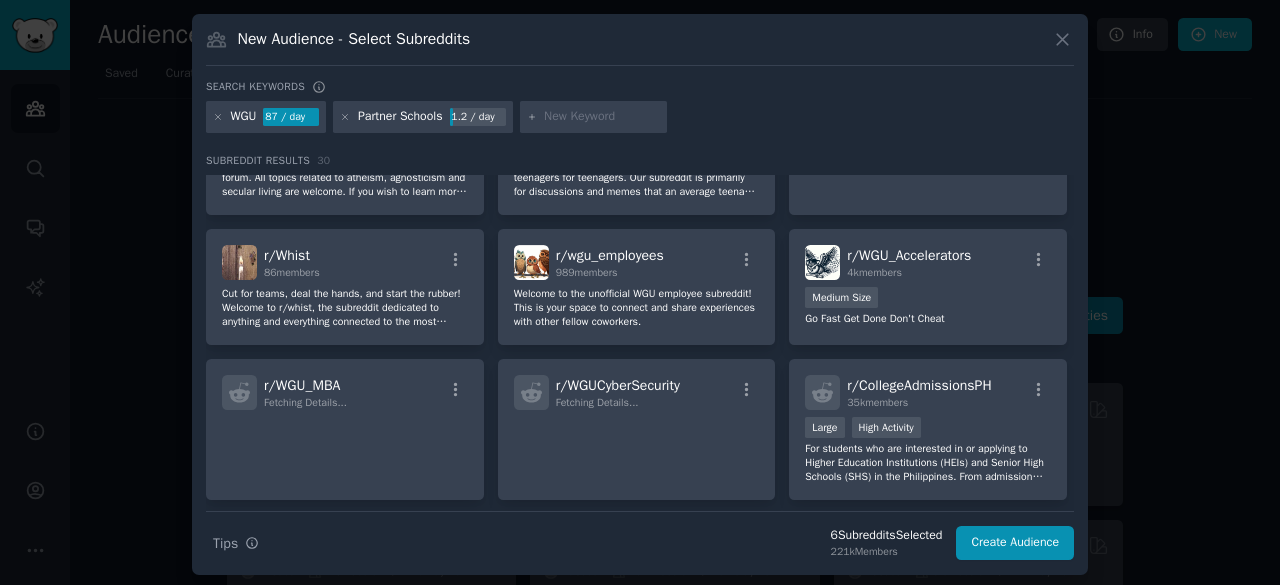 scroll, scrollTop: 719, scrollLeft: 0, axis: vertical 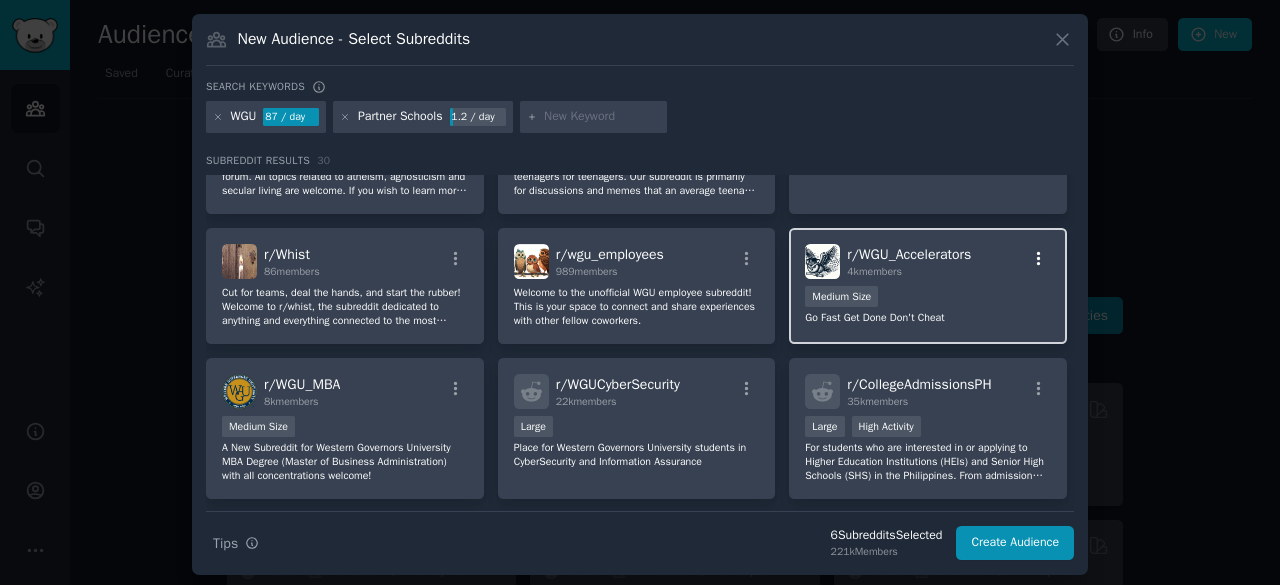 click 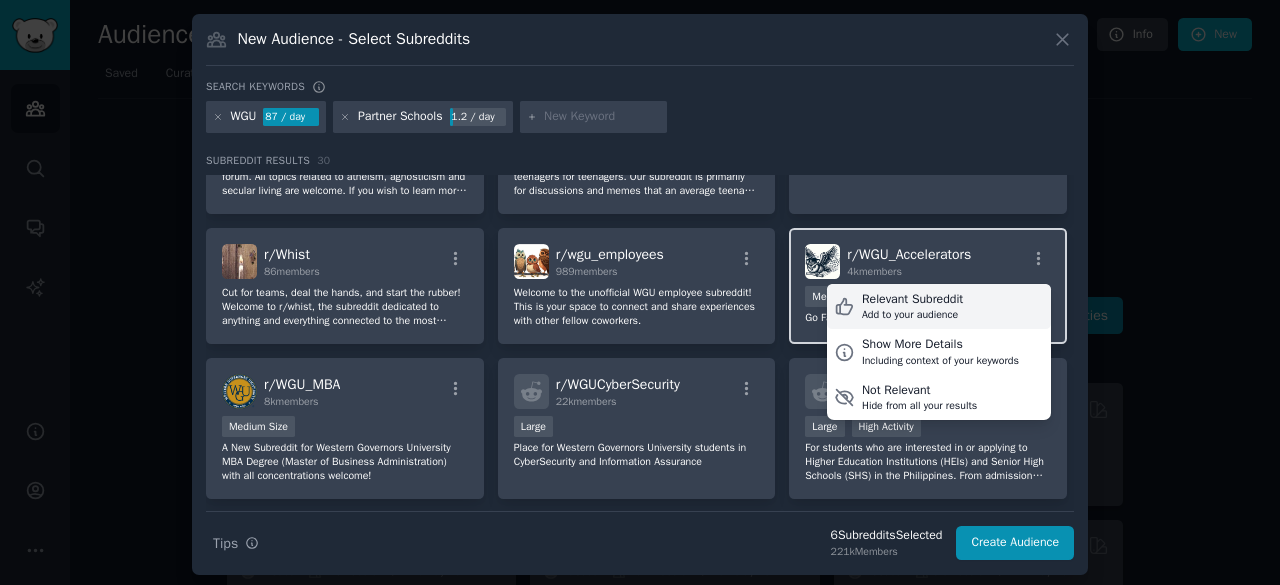 click on "Relevant Subreddit" at bounding box center [912, 300] 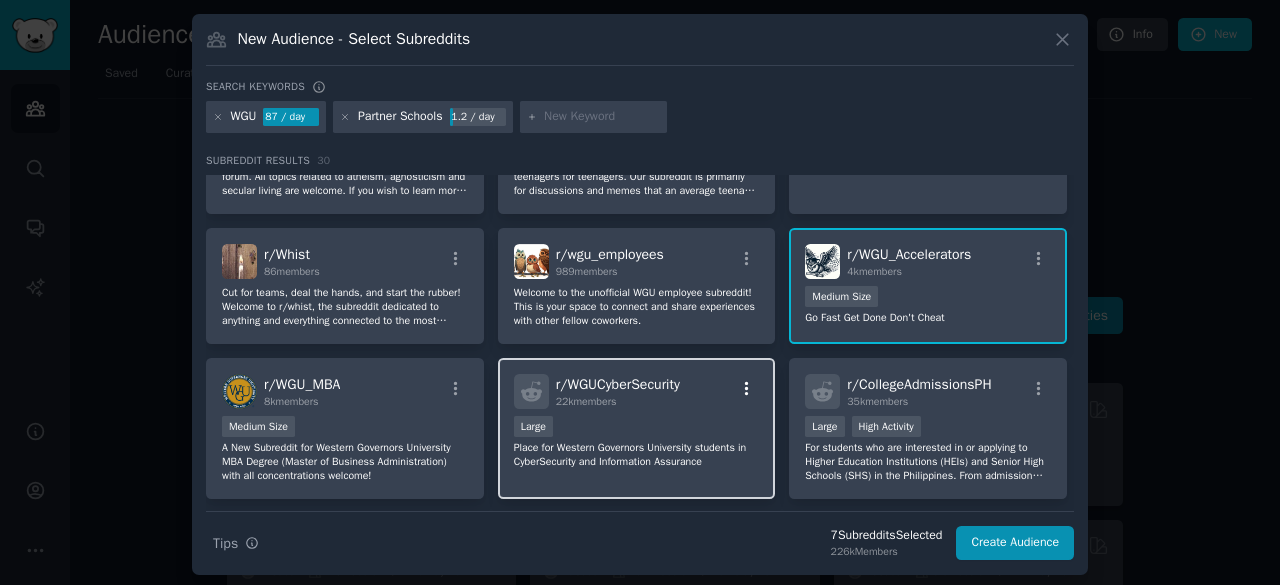click 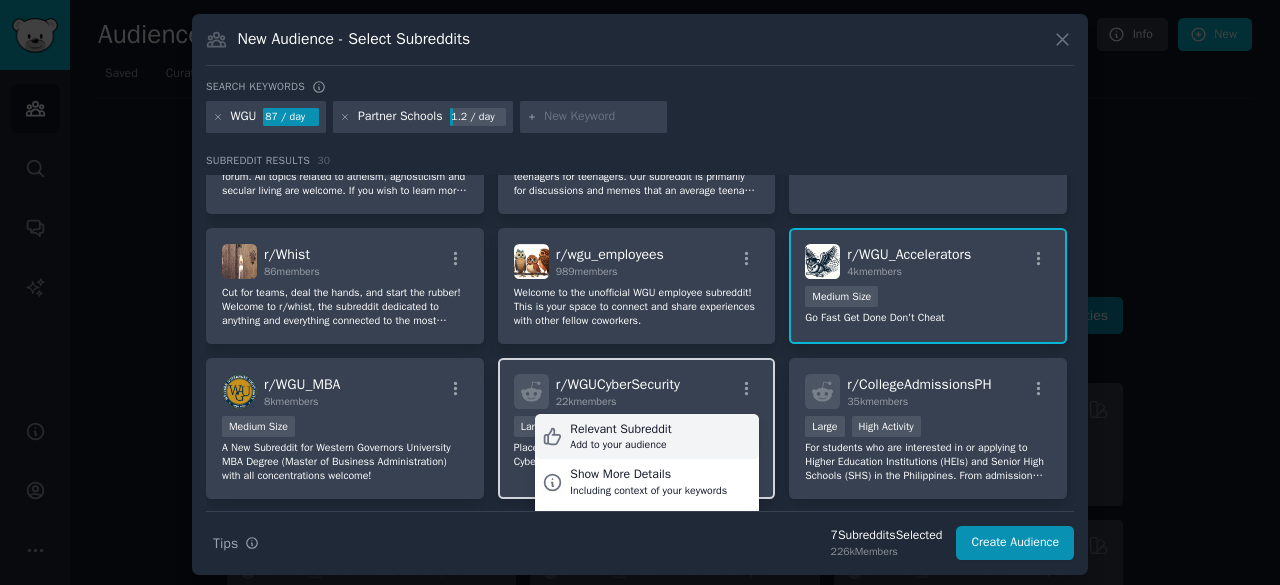click on "Relevant Subreddit" at bounding box center (620, 430) 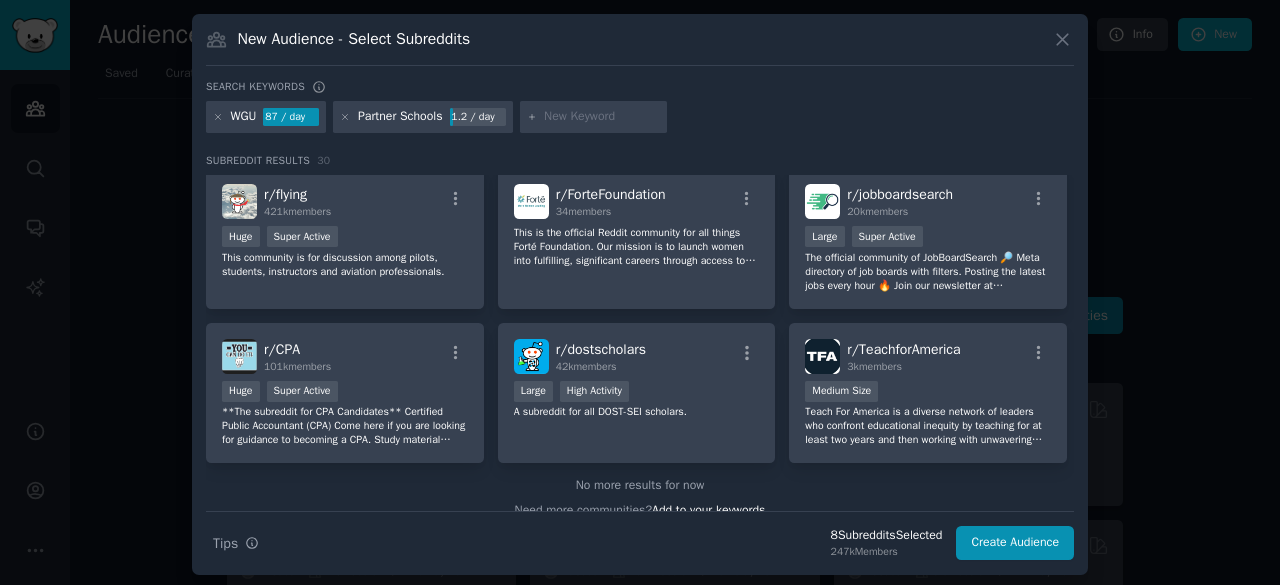 scroll, scrollTop: 1240, scrollLeft: 0, axis: vertical 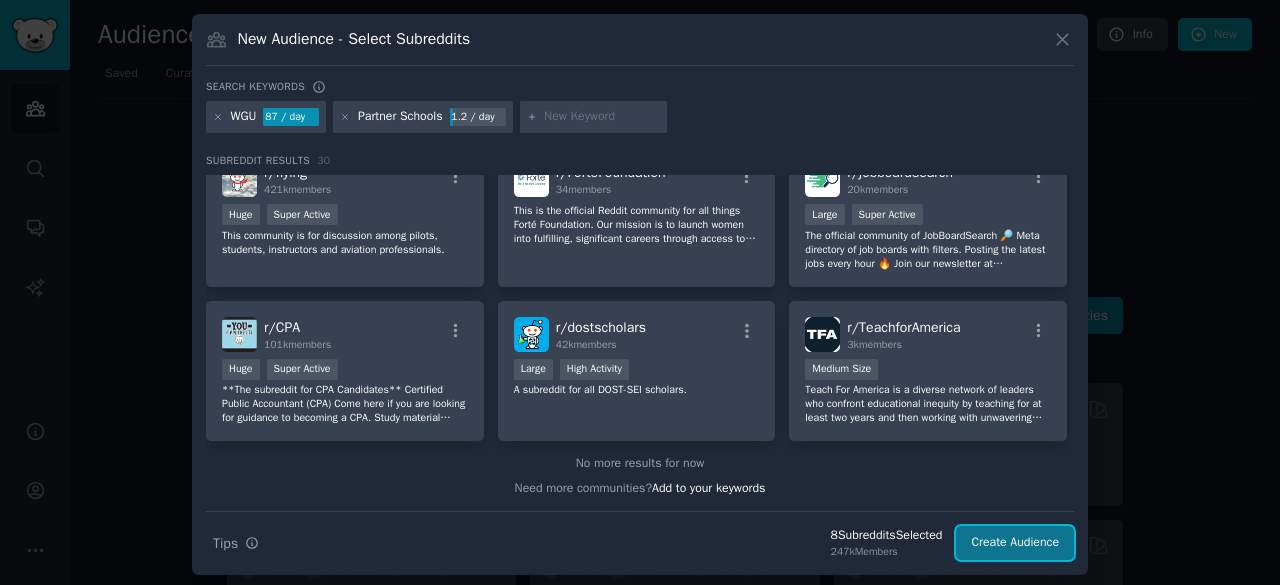 click on "Create Audience" at bounding box center (1015, 543) 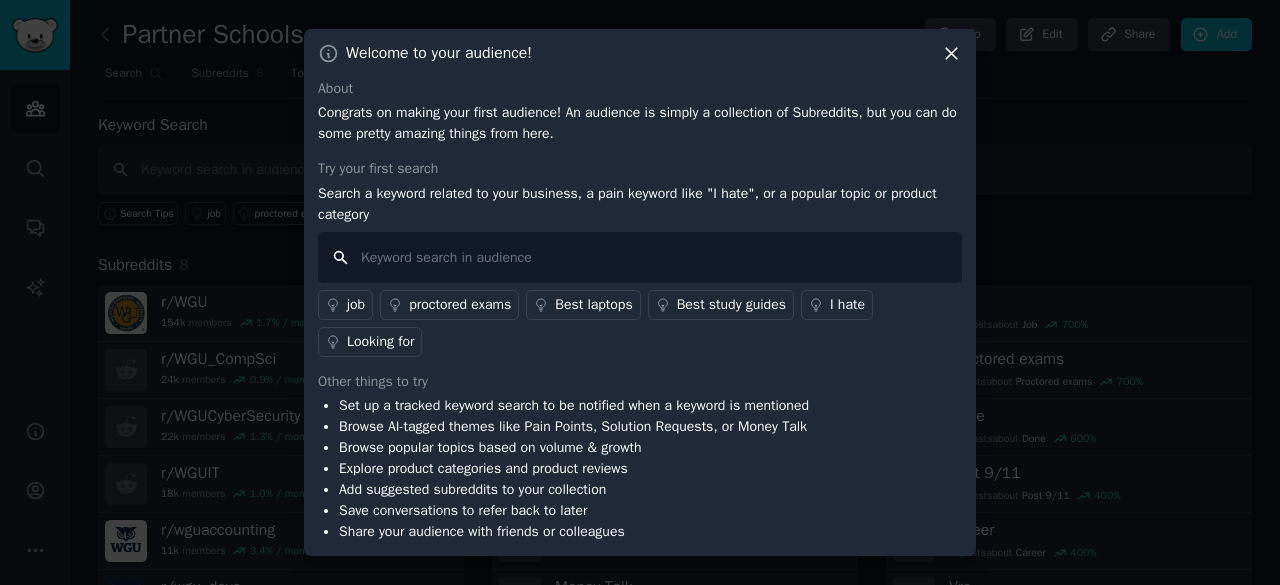 click at bounding box center (640, 257) 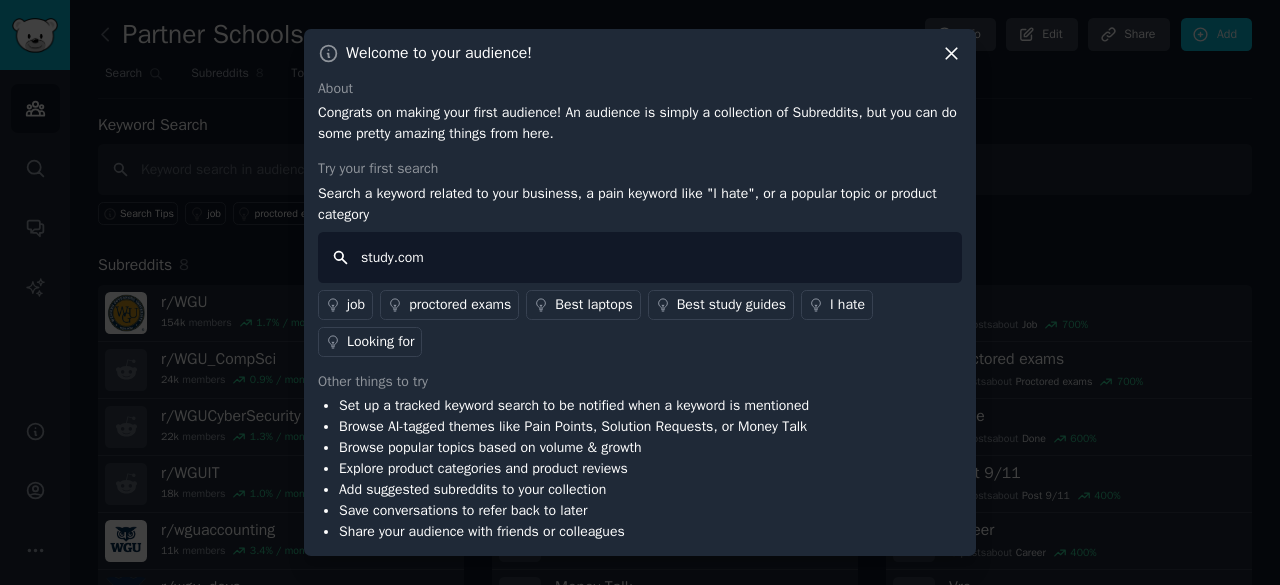 type on "study.com" 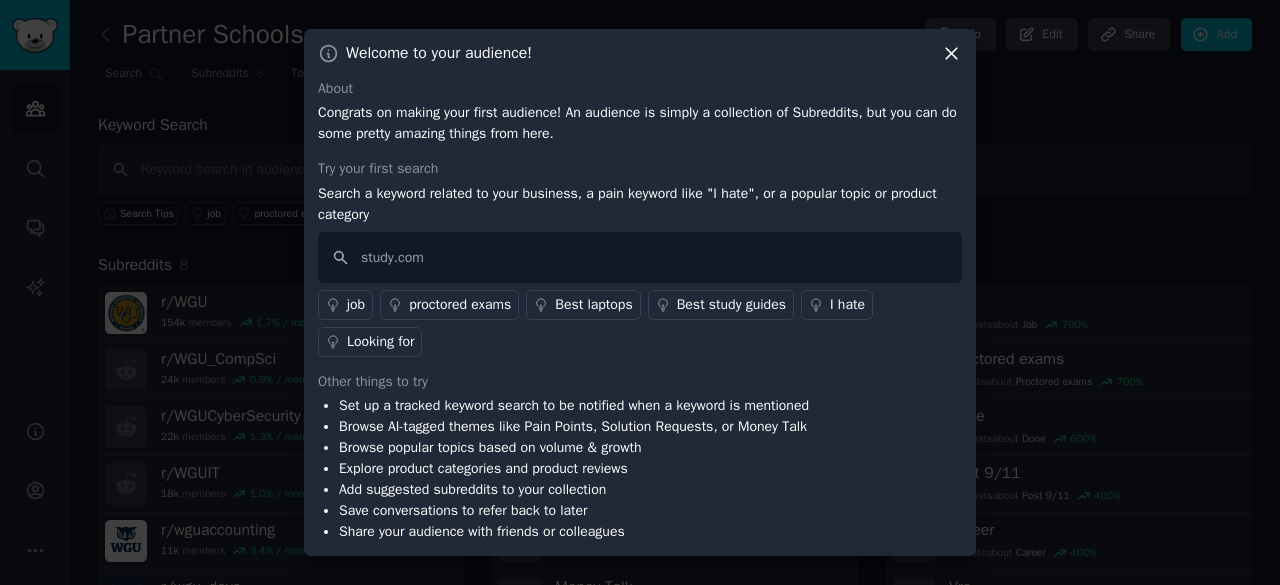 click on "About Congrats on making your first audience! An audience is simply a collection of Subreddits, but you can do some pretty amazing things from here. Try your first search Search a keyword related to your business, a pain keyword like "I hate", or a popular topic or product category study.com job proctored exams Best laptops Best study guides I hate Looking for Other things to try Set up a tracked keyword search to be notified when a keyword is mentioned Browse AI-tagged themes like Pain Points, Solution Requests, or Money Talk Browse popular topics based on volume & growth Explore product categories and product reviews Add suggested subreddits to your collection Save conversations to refer back to later Share your audience with friends or colleagues" at bounding box center (640, 310) 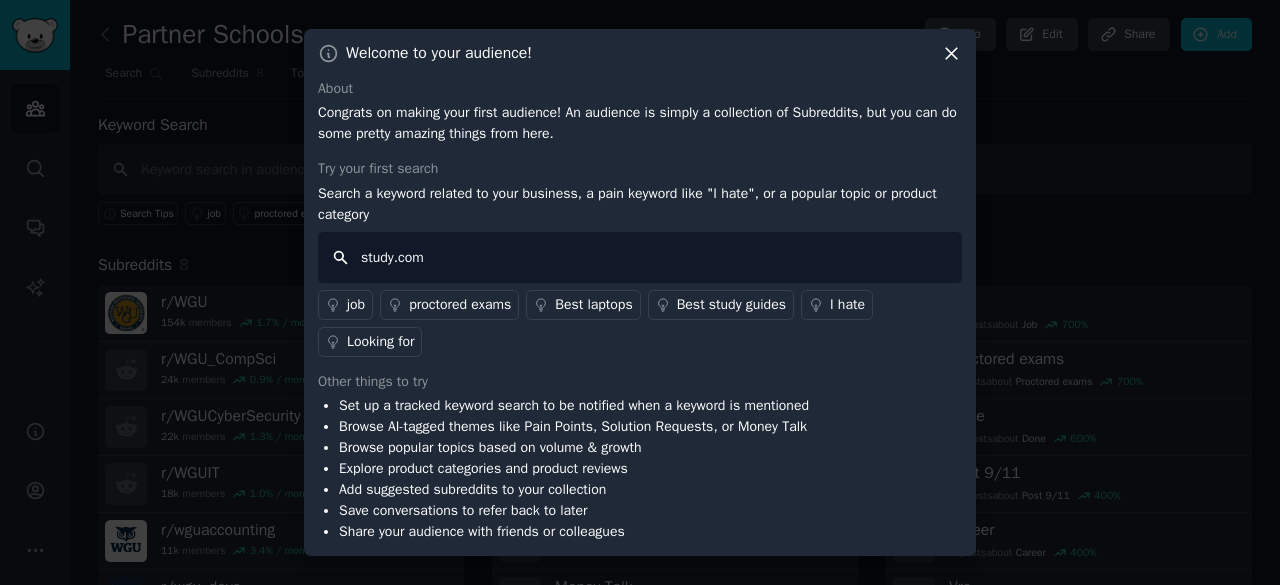 click on "study.com" at bounding box center (640, 257) 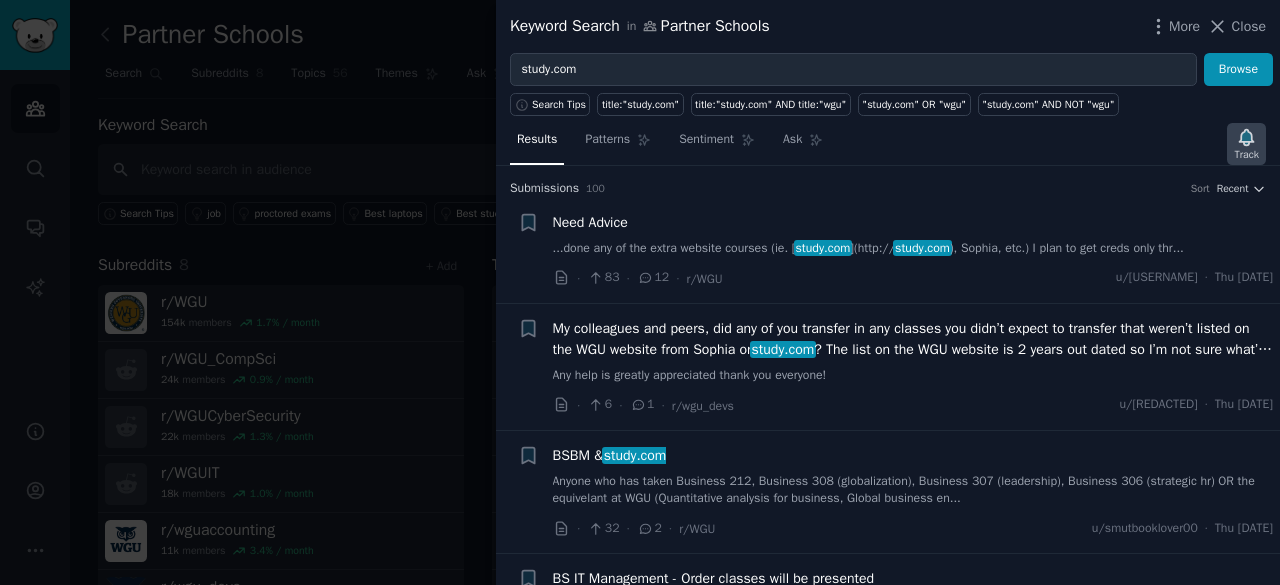 click on "Track" at bounding box center [1246, 155] 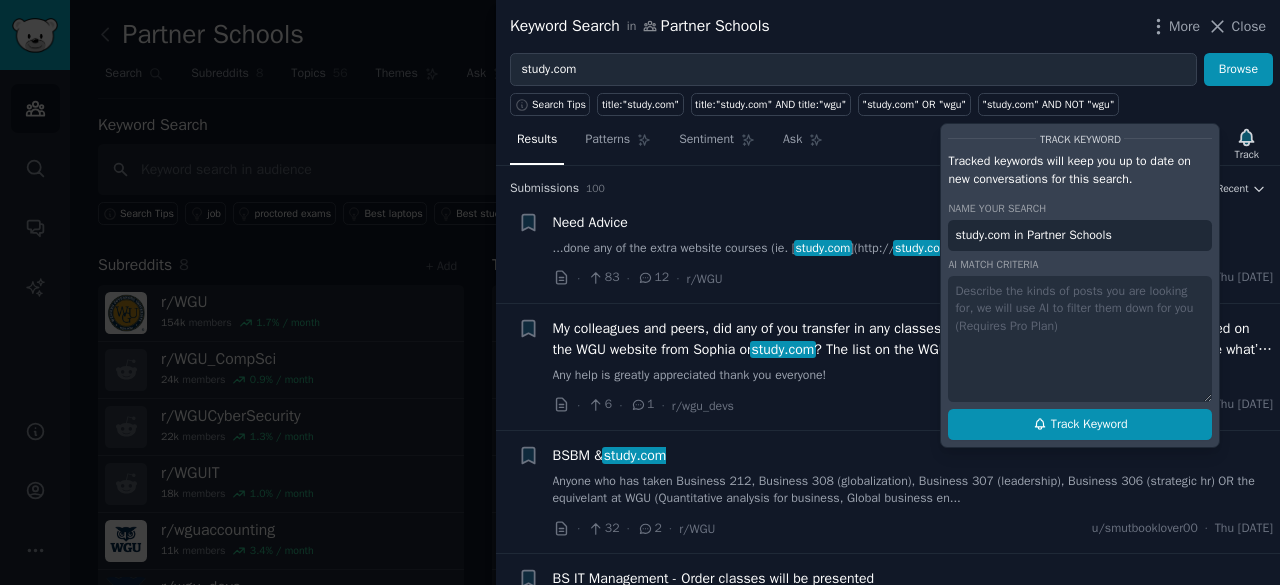 click on "Track Keyword" at bounding box center [1089, 425] 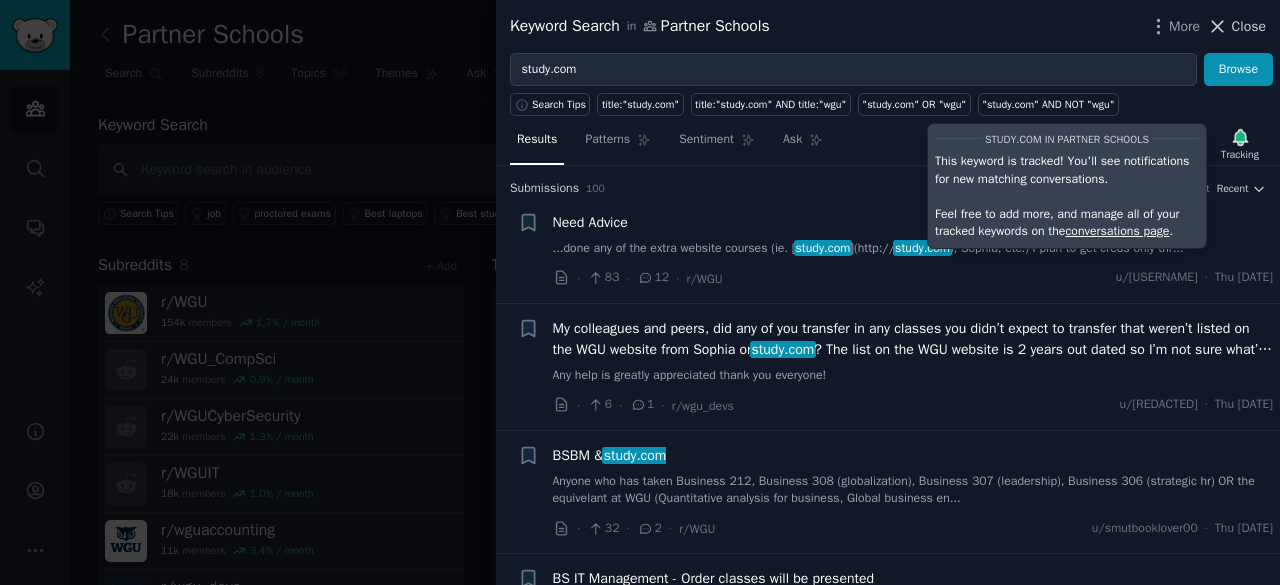 click on "Close" at bounding box center (1249, 26) 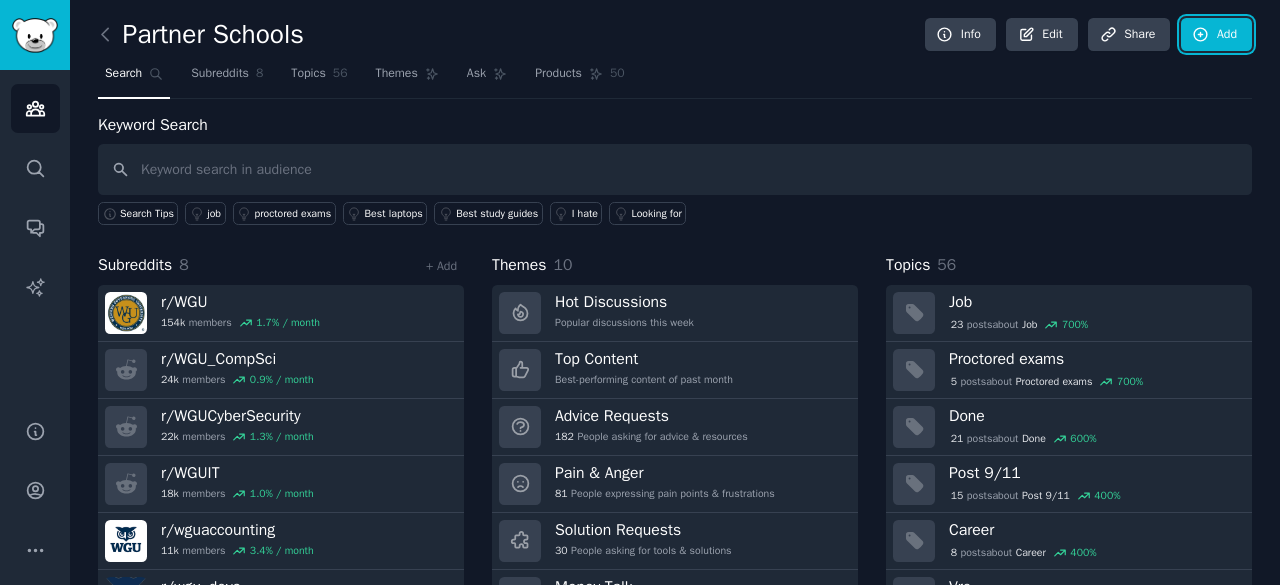 click on "Add" at bounding box center (1216, 35) 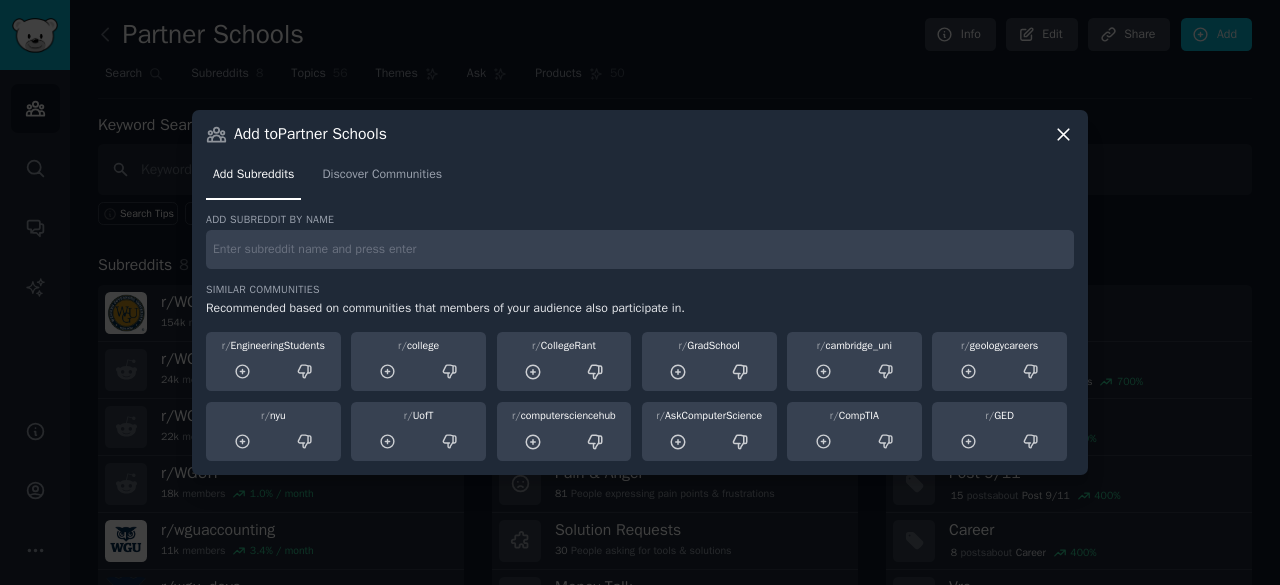 click 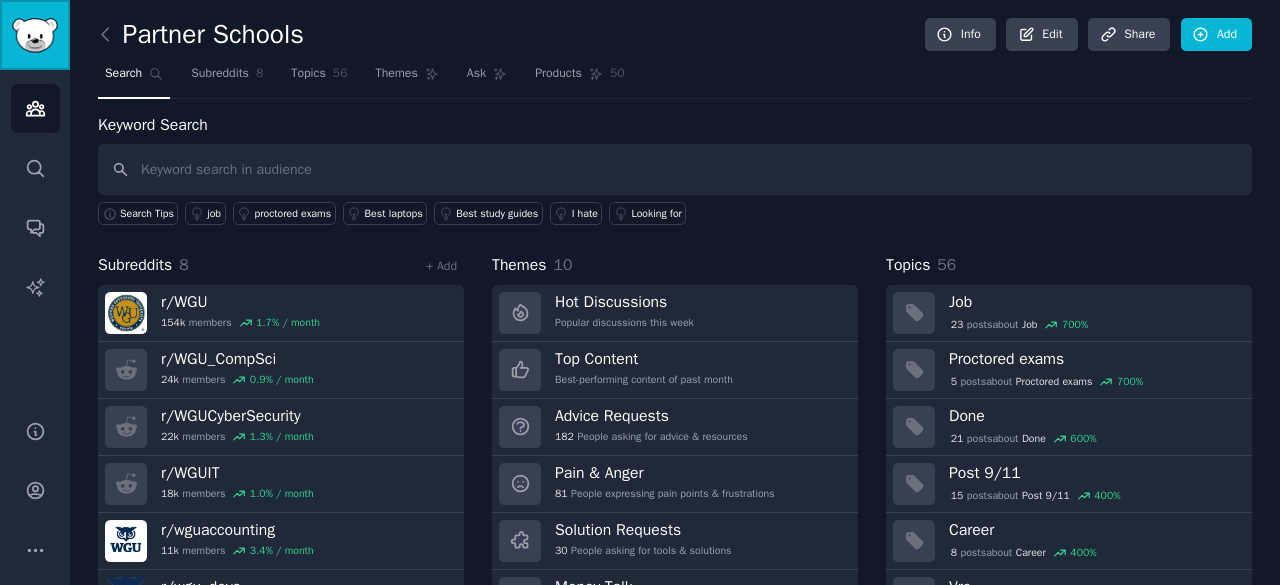click at bounding box center (35, 35) 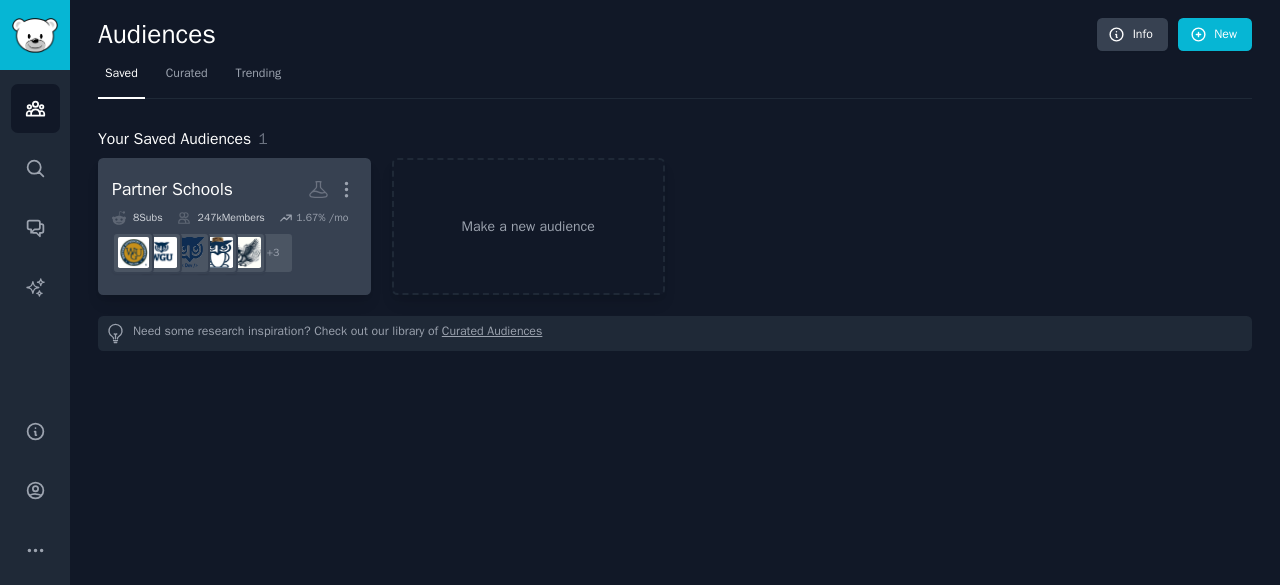 click on "Partner Schools" at bounding box center [172, 189] 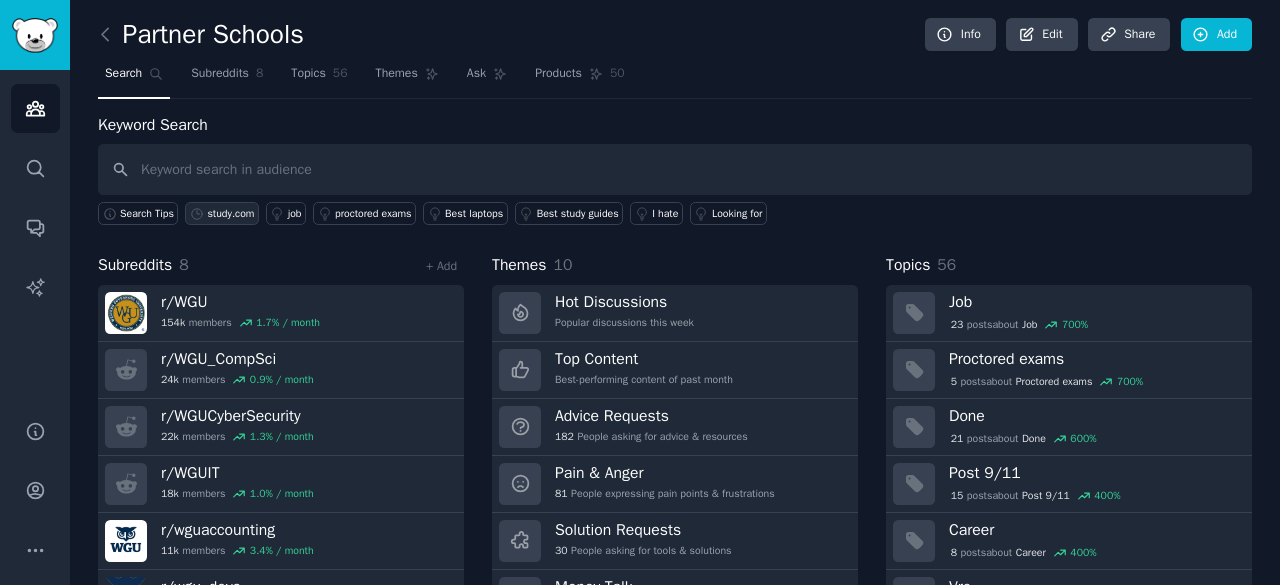 click on "study.com" at bounding box center [230, 214] 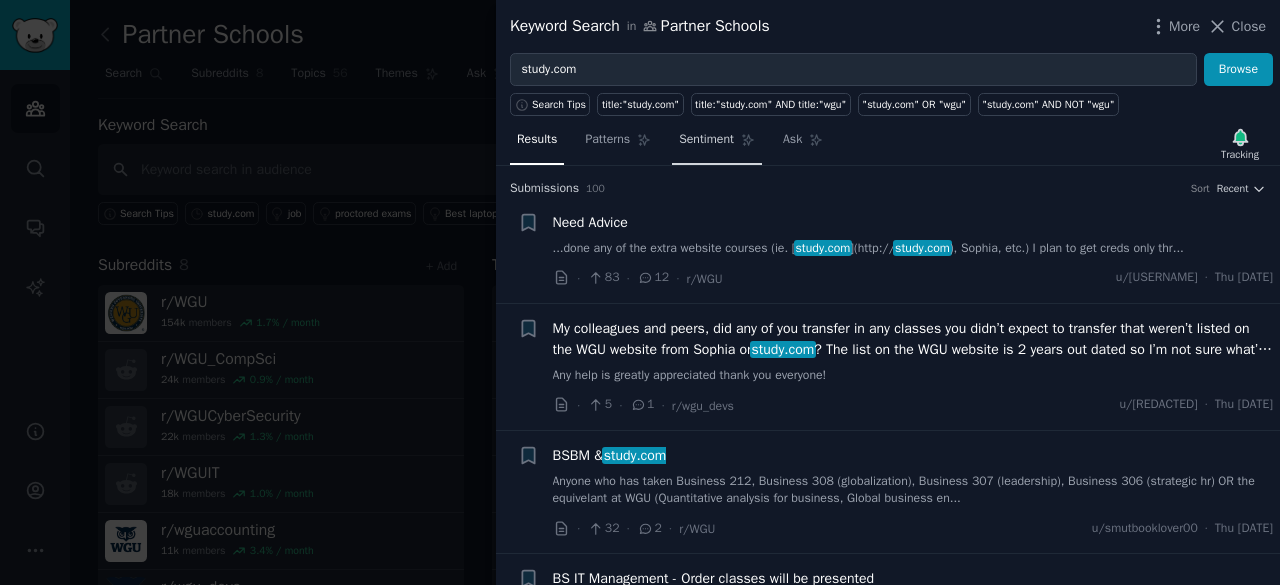 click on "Sentiment" at bounding box center [706, 140] 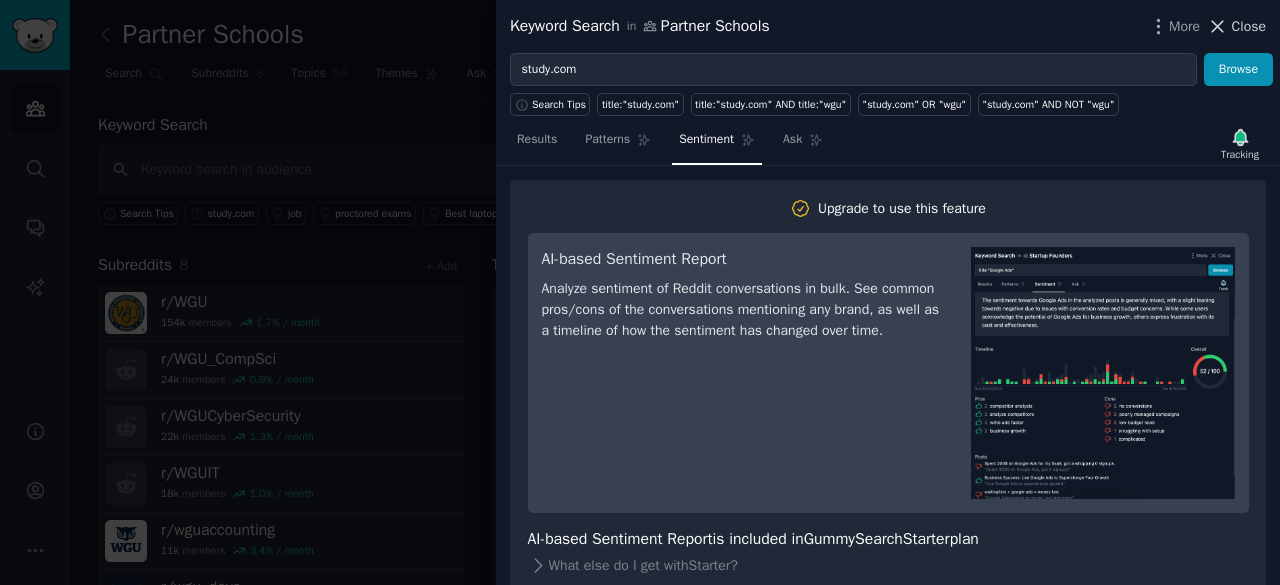 click 